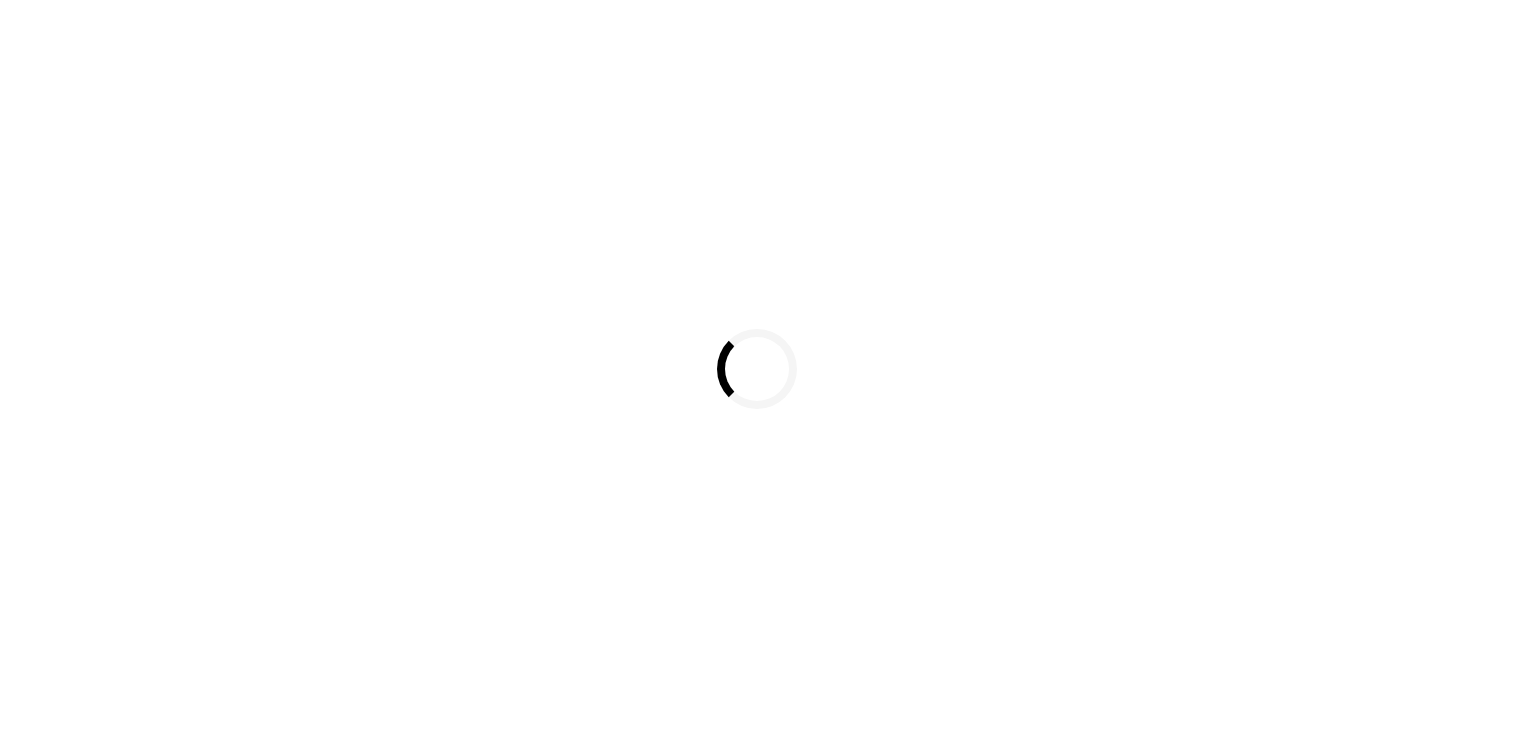scroll, scrollTop: 0, scrollLeft: 0, axis: both 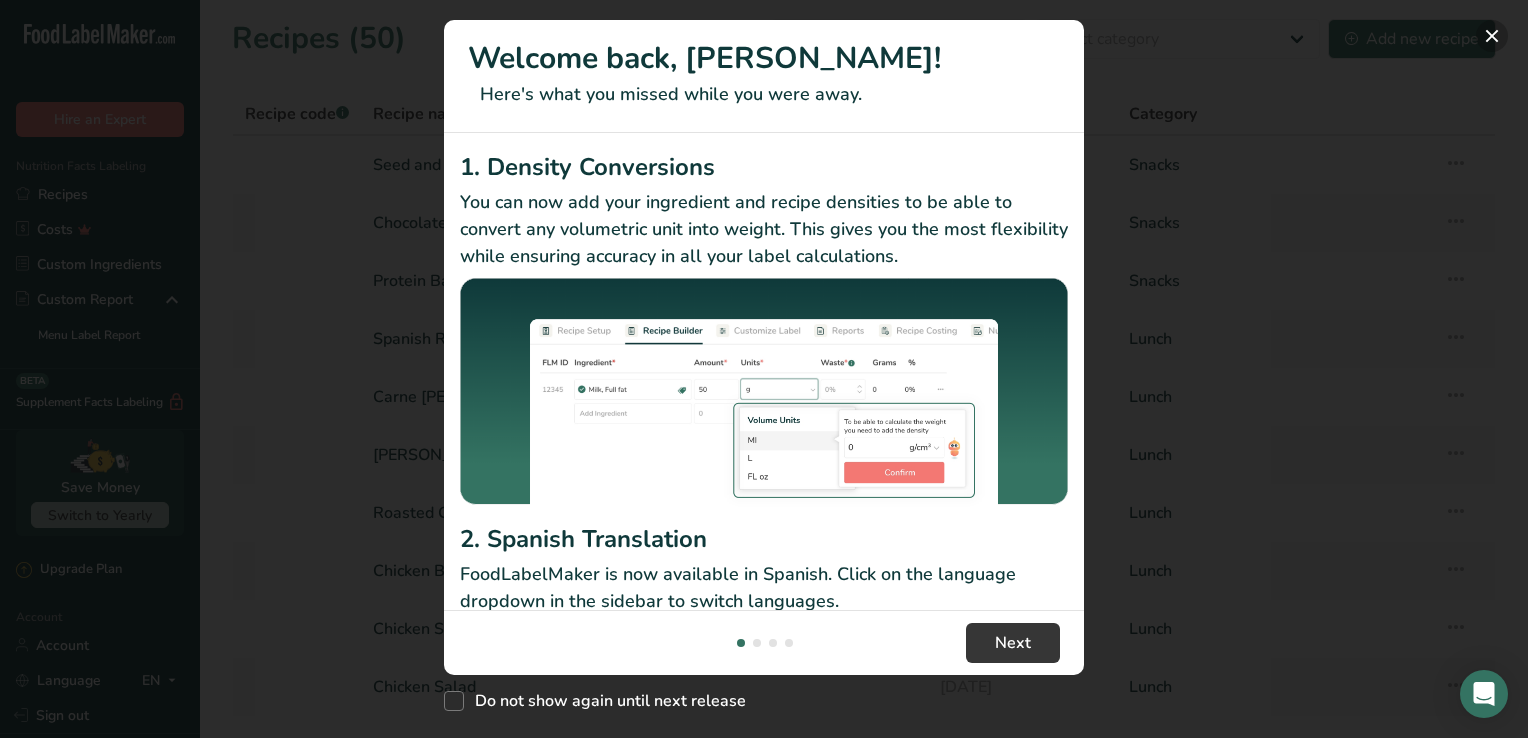 click at bounding box center (1492, 36) 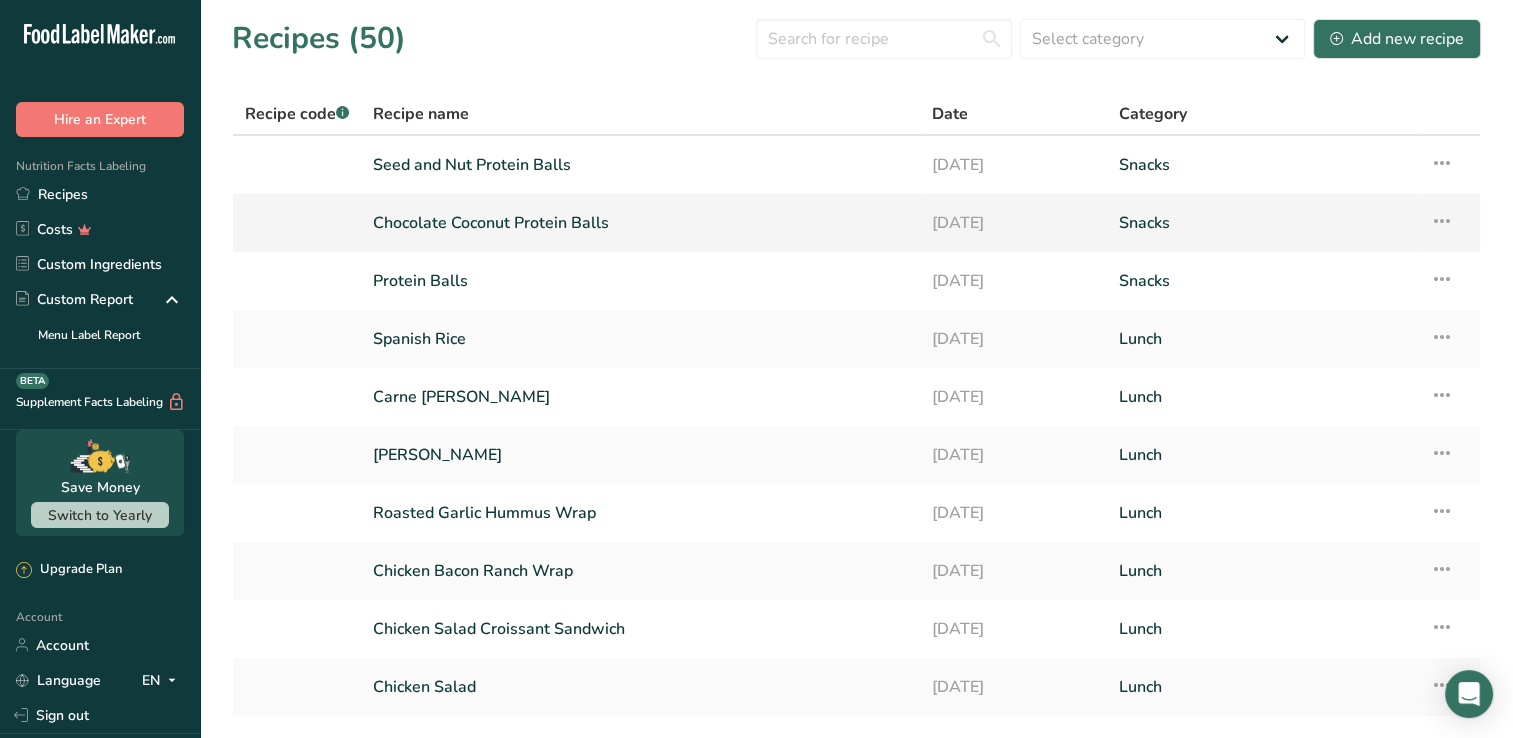 click on "Chocolate Coconut Protein Balls" at bounding box center (640, 223) 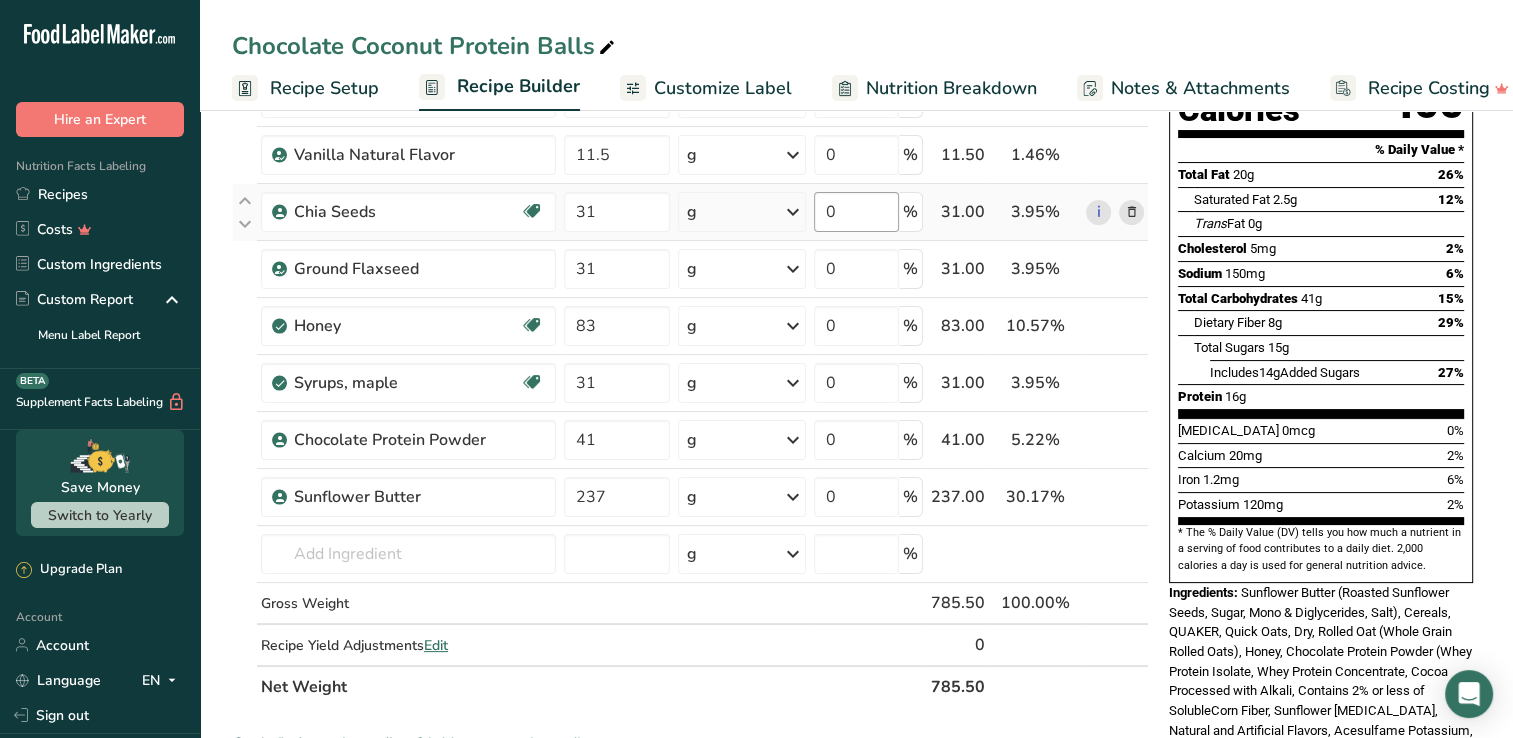 scroll, scrollTop: 300, scrollLeft: 0, axis: vertical 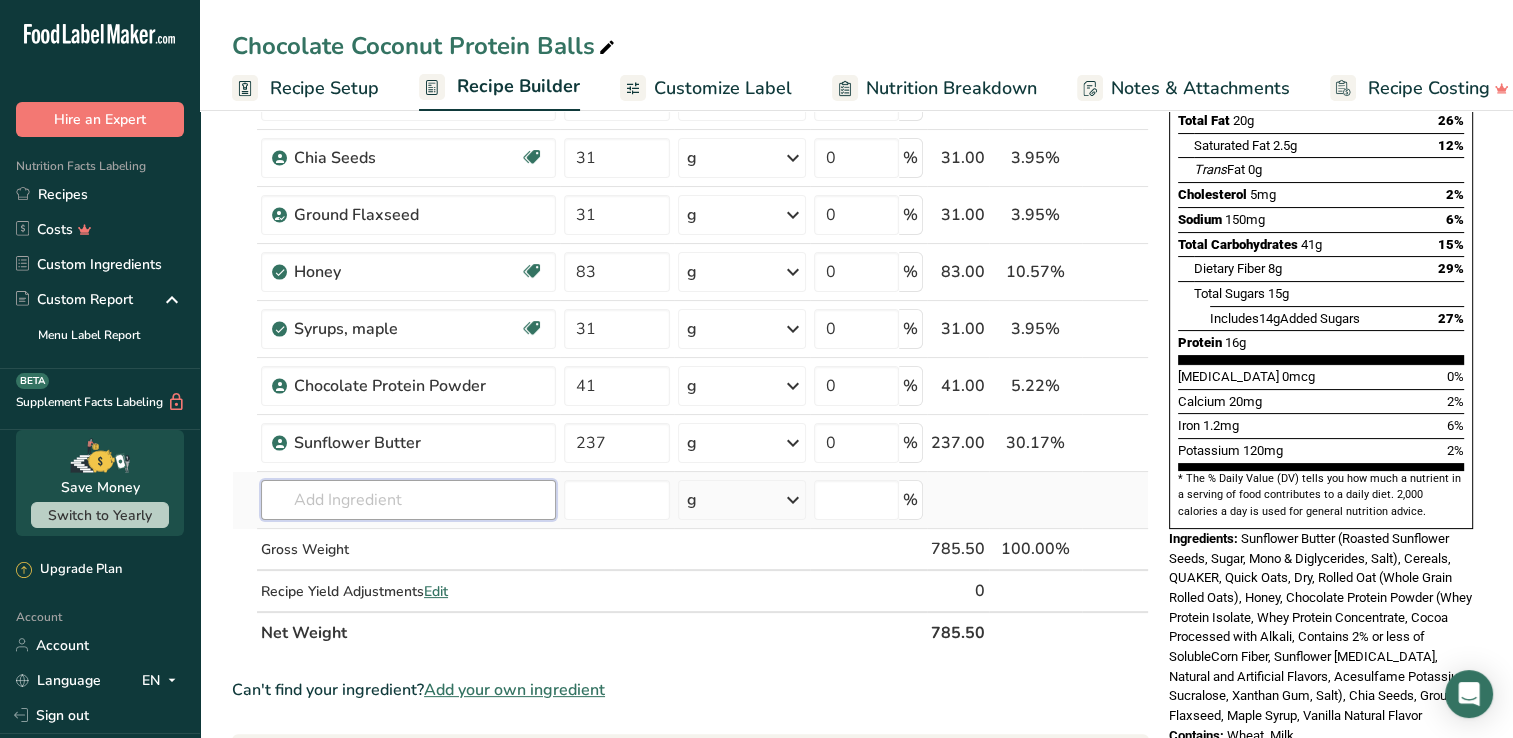 click at bounding box center (408, 500) 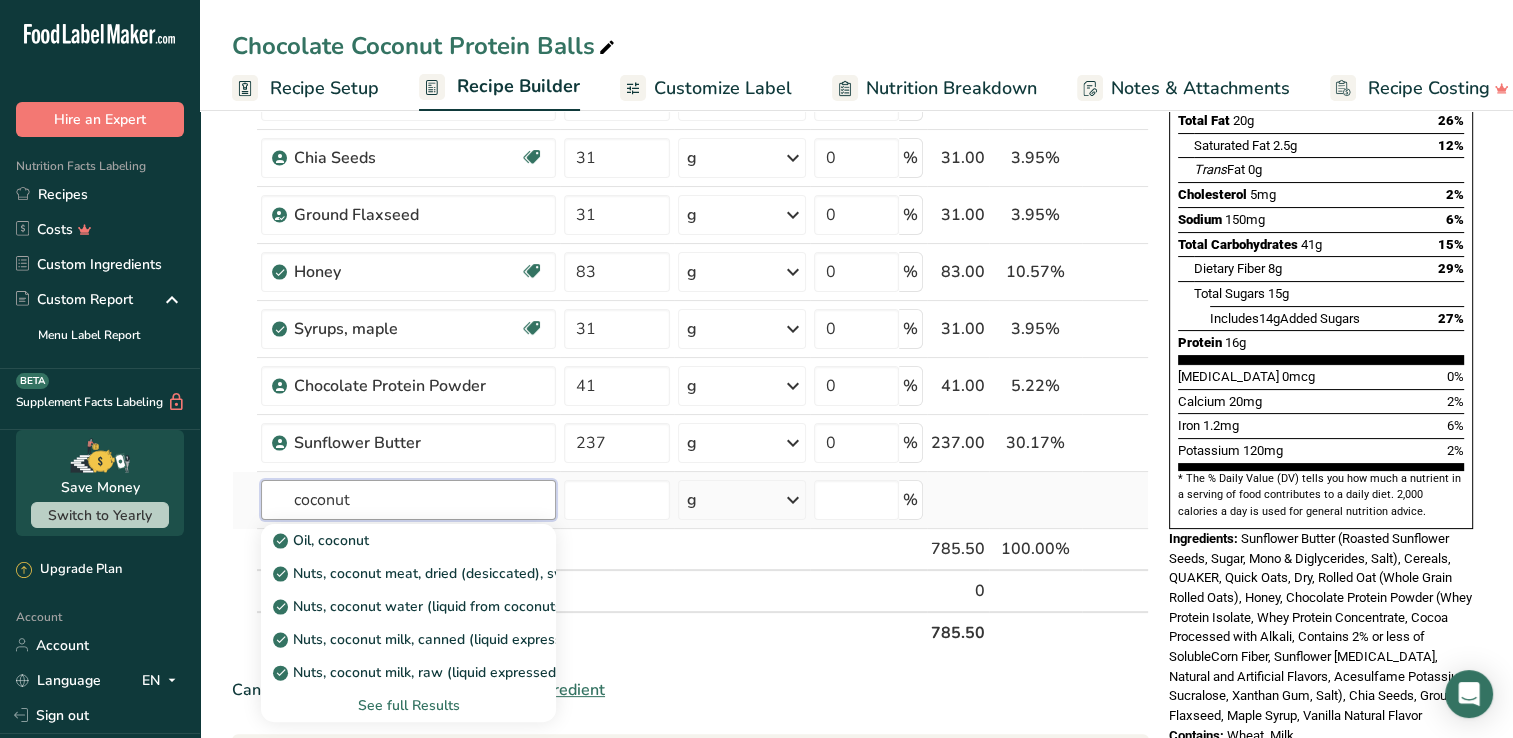 type on "coconut" 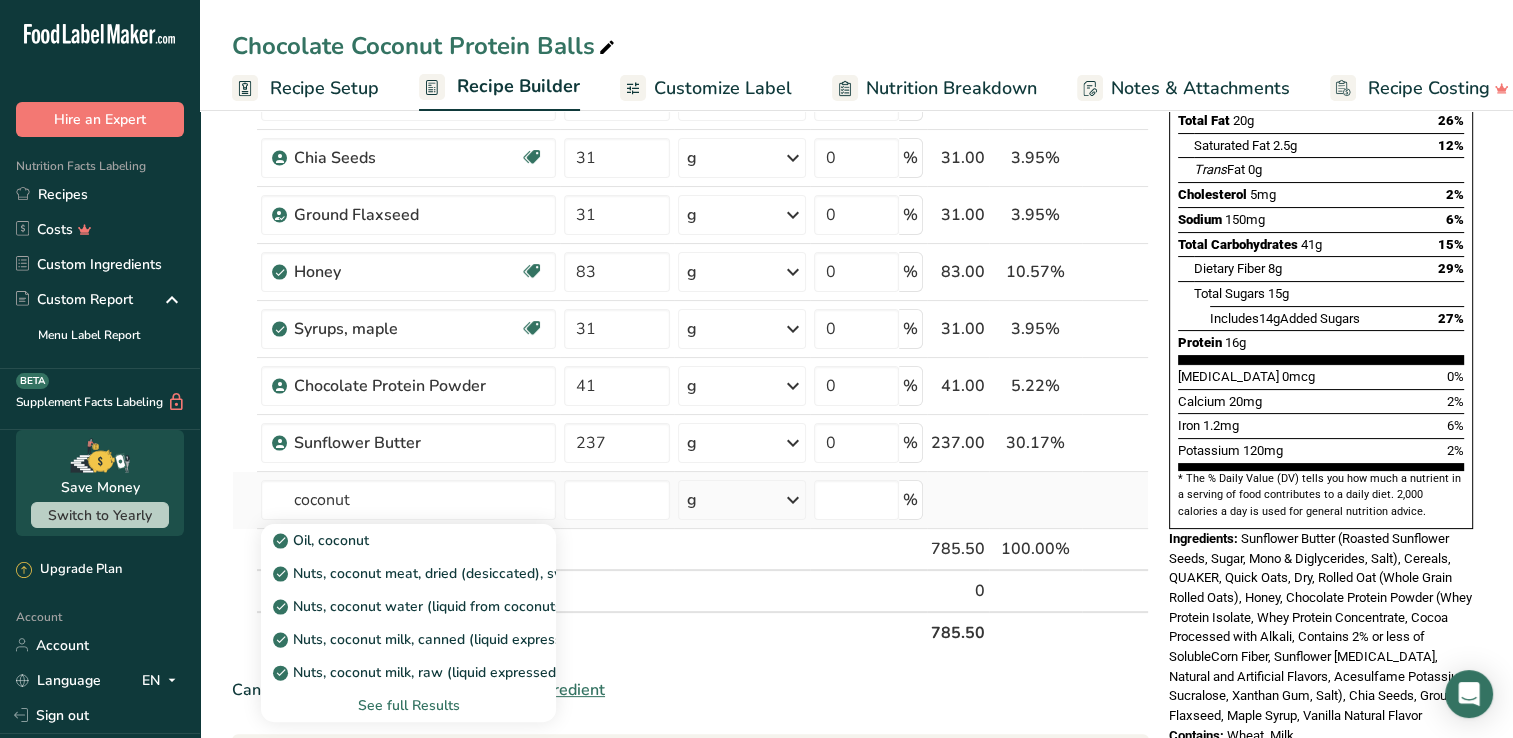 type 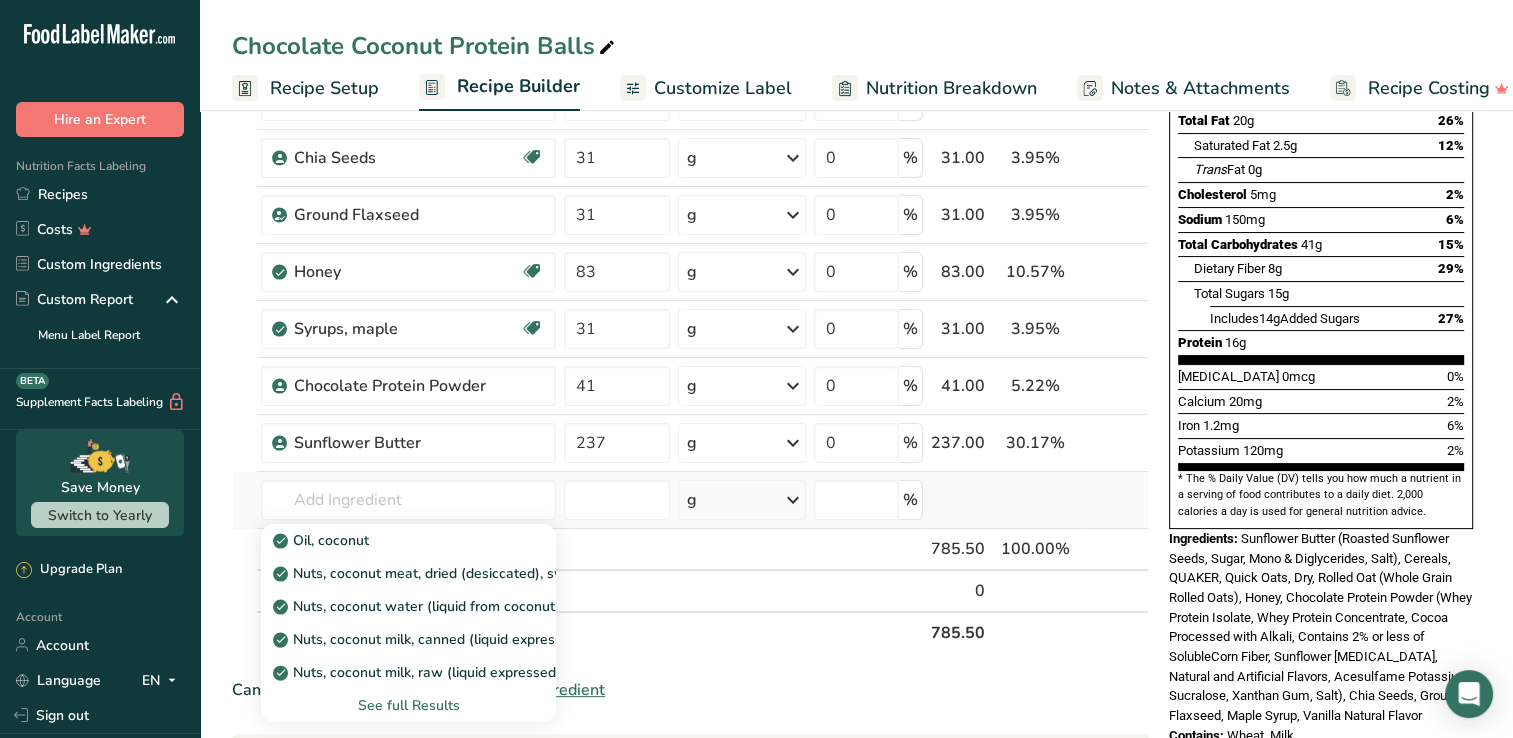 click on "See full Results" at bounding box center [408, 705] 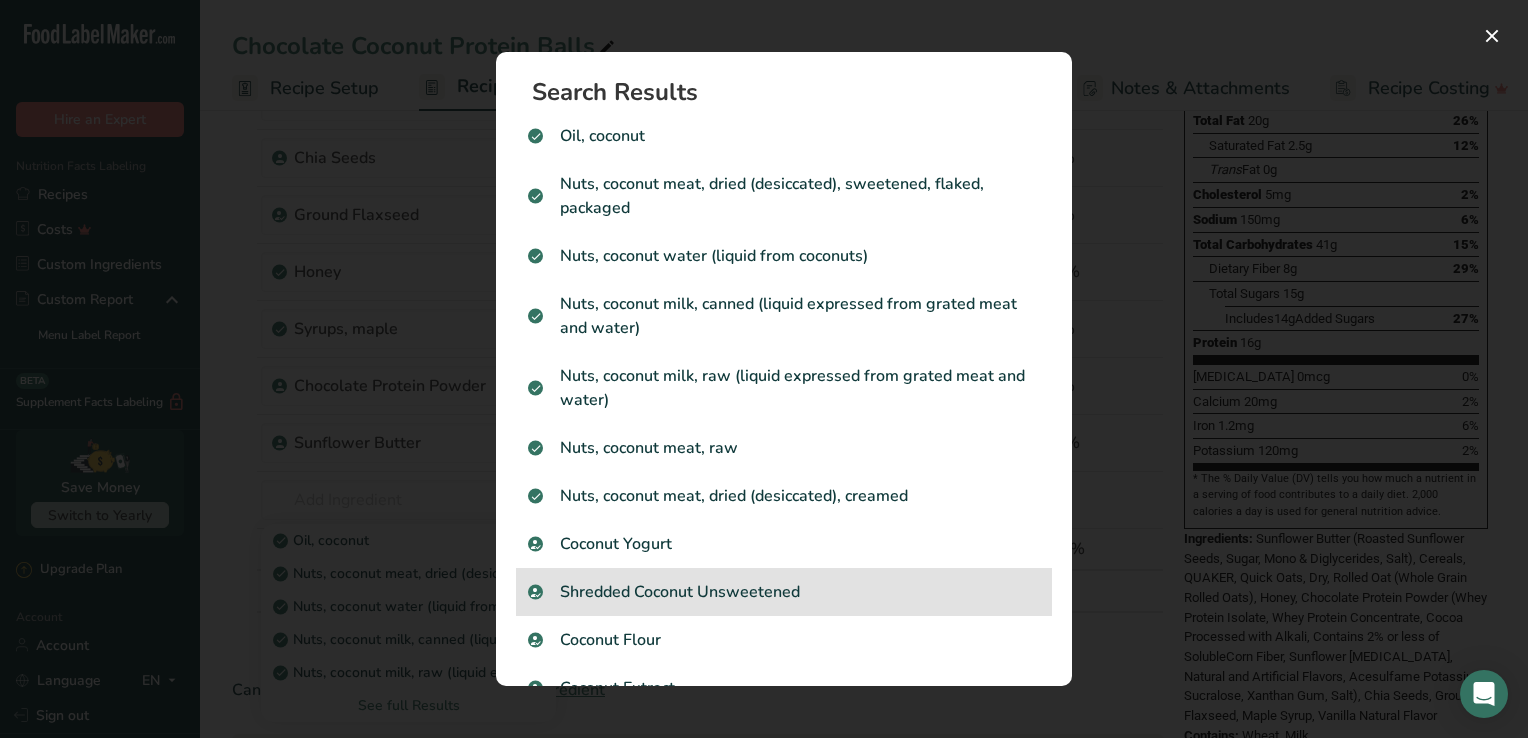 click on "Shredded Coconut Unsweetened" at bounding box center [784, 592] 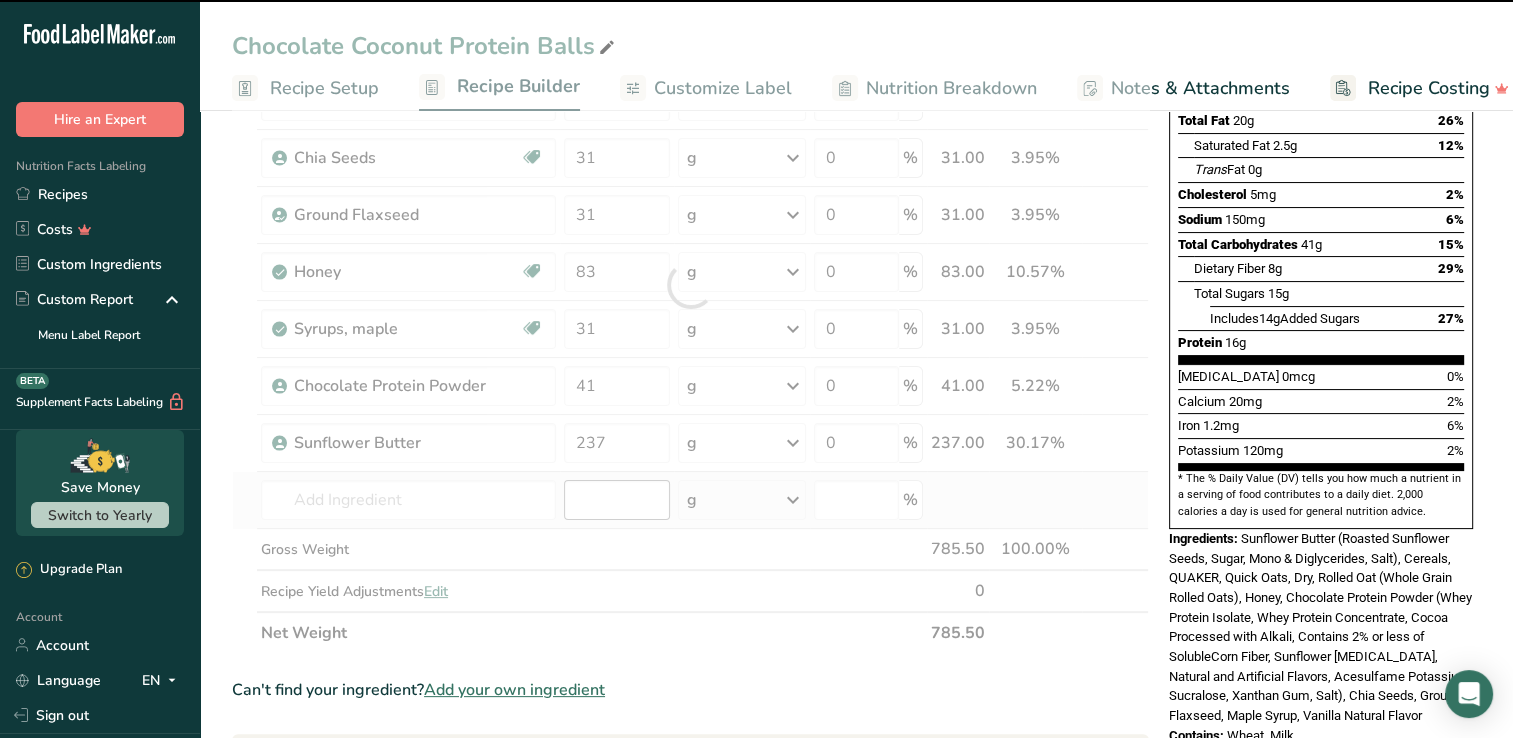 type on "0" 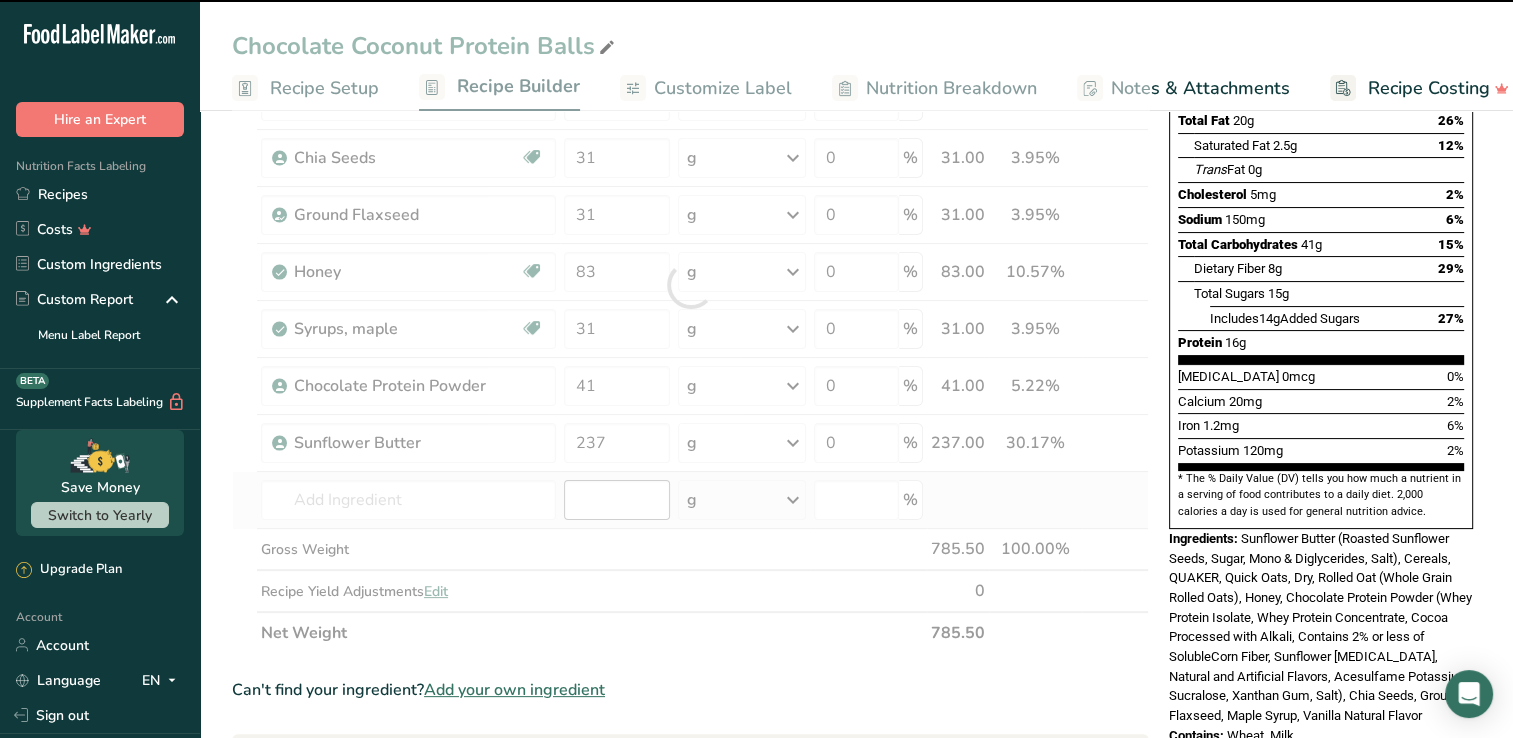 type on "0" 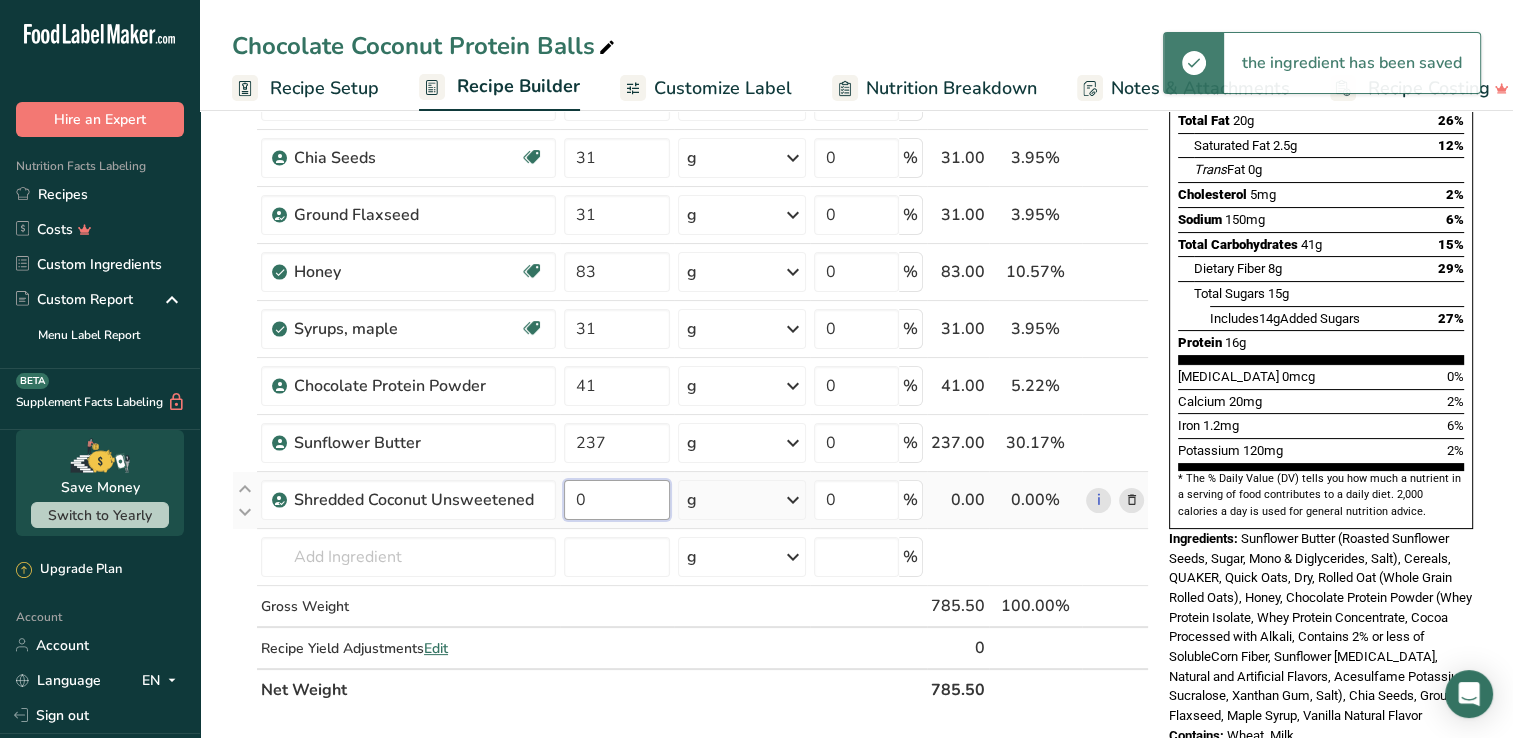 click on "0" at bounding box center [617, 500] 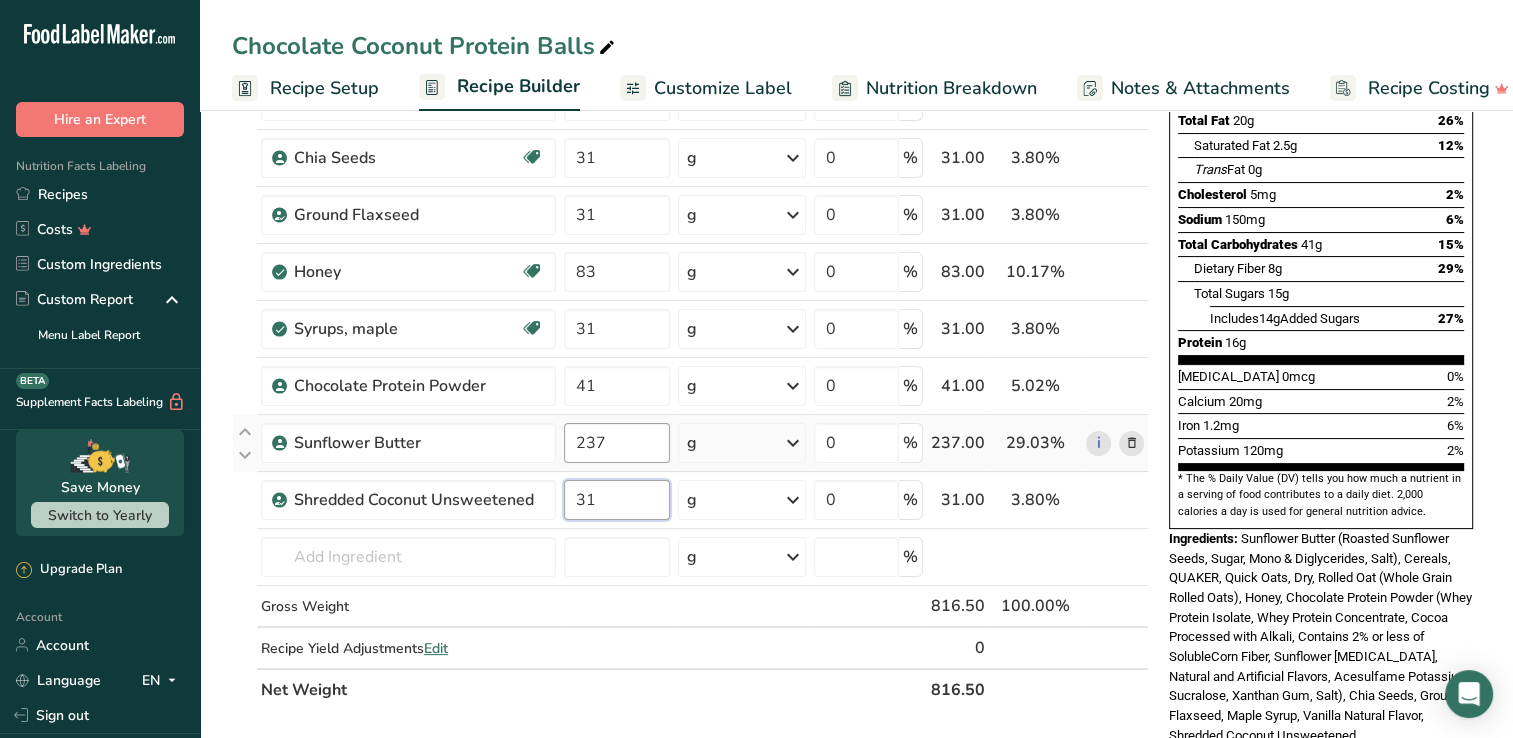 type on "31" 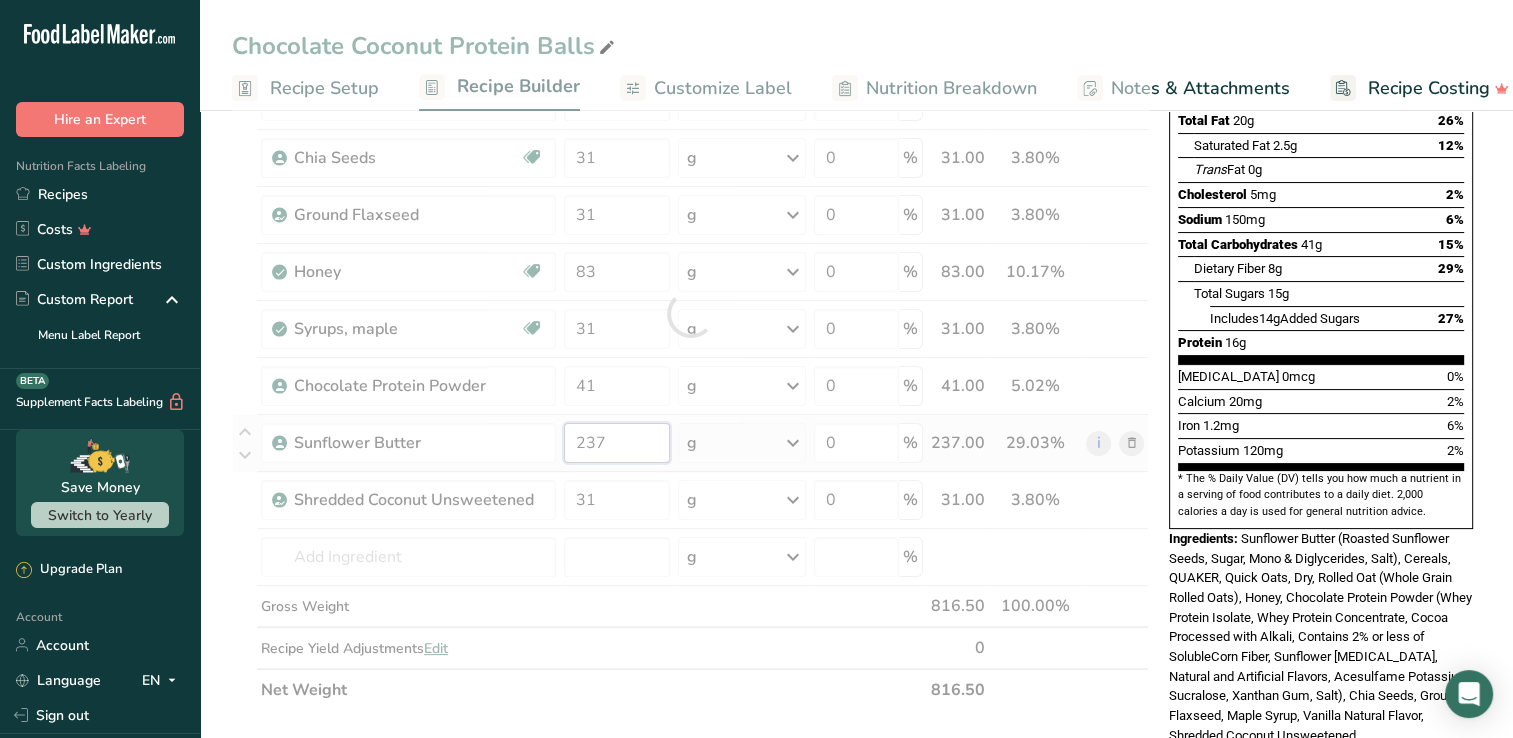 click on "Ingredient *
Amount *
Unit *
Waste *   .a-a{fill:#347362;}.b-a{fill:#fff;}          Grams
Percentage
Cereals, QUAKER, Quick Oats, Dry
160
g
Portions
0.5 cup
Weight Units
g
kg
mg
See more
Volume Units
l
Volume units require a density conversion. If you know your ingredient's density enter it below. Otherwise, click on "RIA" our AI Regulatory bot - she will be able to help you
lb/ft3
g/cm3
Confirm
mL
Volume units require a density conversion. If you know your ingredient's density enter it below. Otherwise, click on "RIA" our AI Regulatory bot - she will be able to help you" at bounding box center [690, 313] 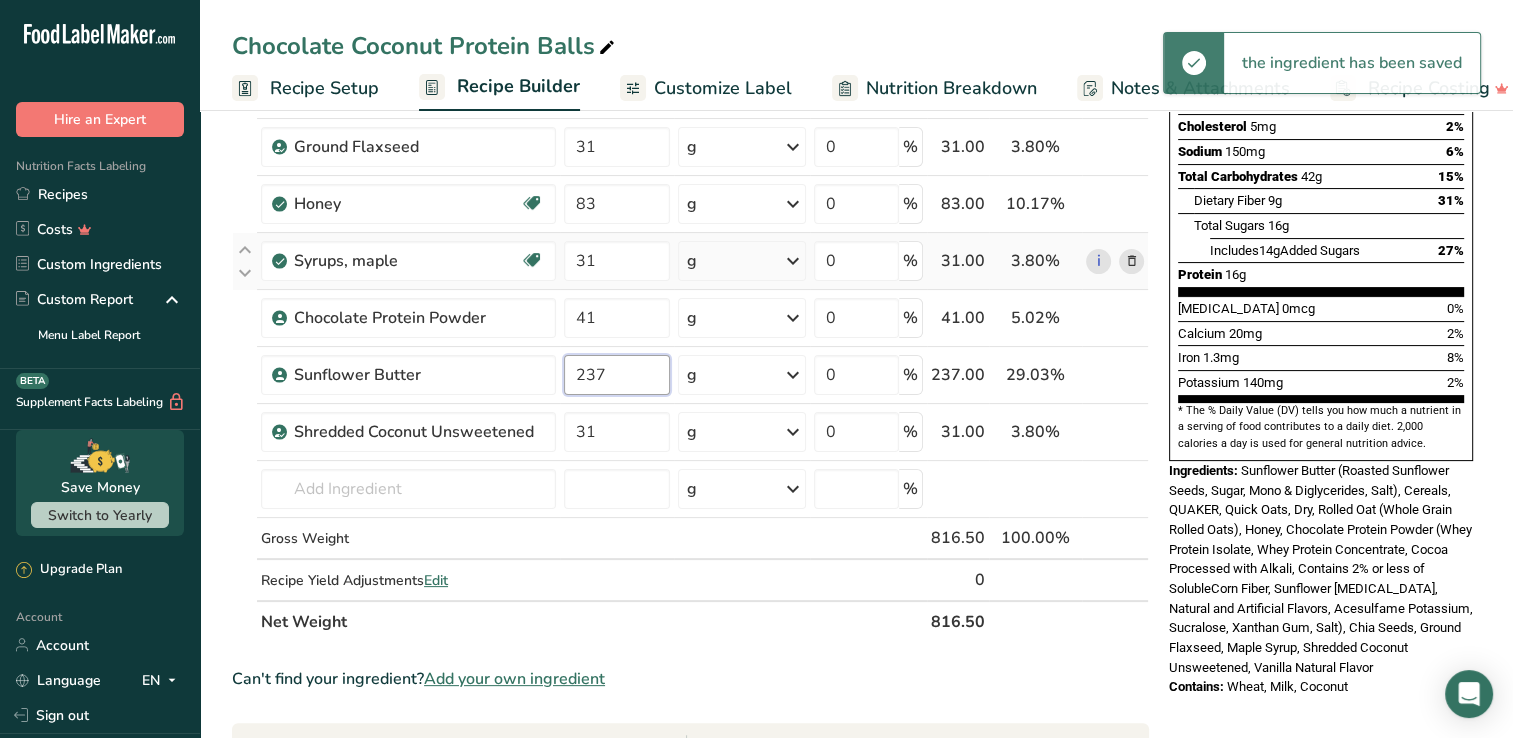scroll, scrollTop: 400, scrollLeft: 0, axis: vertical 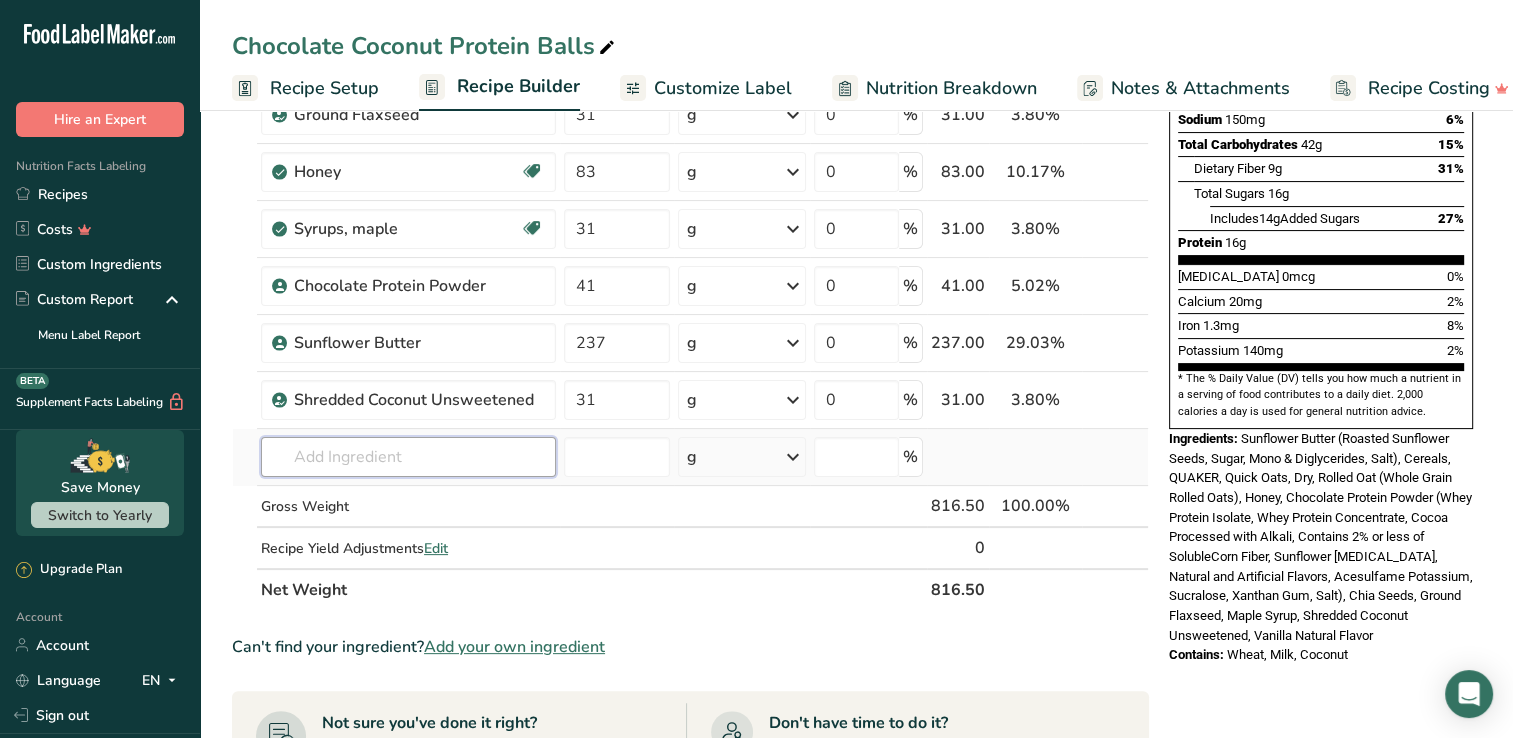 click on "Ingredient *
Amount *
Unit *
Waste *   .a-a{fill:#347362;}.b-a{fill:#fff;}          Grams
Percentage
Cereals, QUAKER, Quick Oats, Dry
160
g
Portions
0.5 cup
Weight Units
g
kg
mg
See more
Volume Units
l
Volume units require a density conversion. If you know your ingredient's density enter it below. Otherwise, click on "RIA" our AI Regulatory bot - she will be able to help you
lb/ft3
g/cm3
Confirm
mL
Volume units require a density conversion. If you know your ingredient's density enter it below. Otherwise, click on "RIA" our AI Regulatory bot - she will be able to help you" at bounding box center [690, 213] 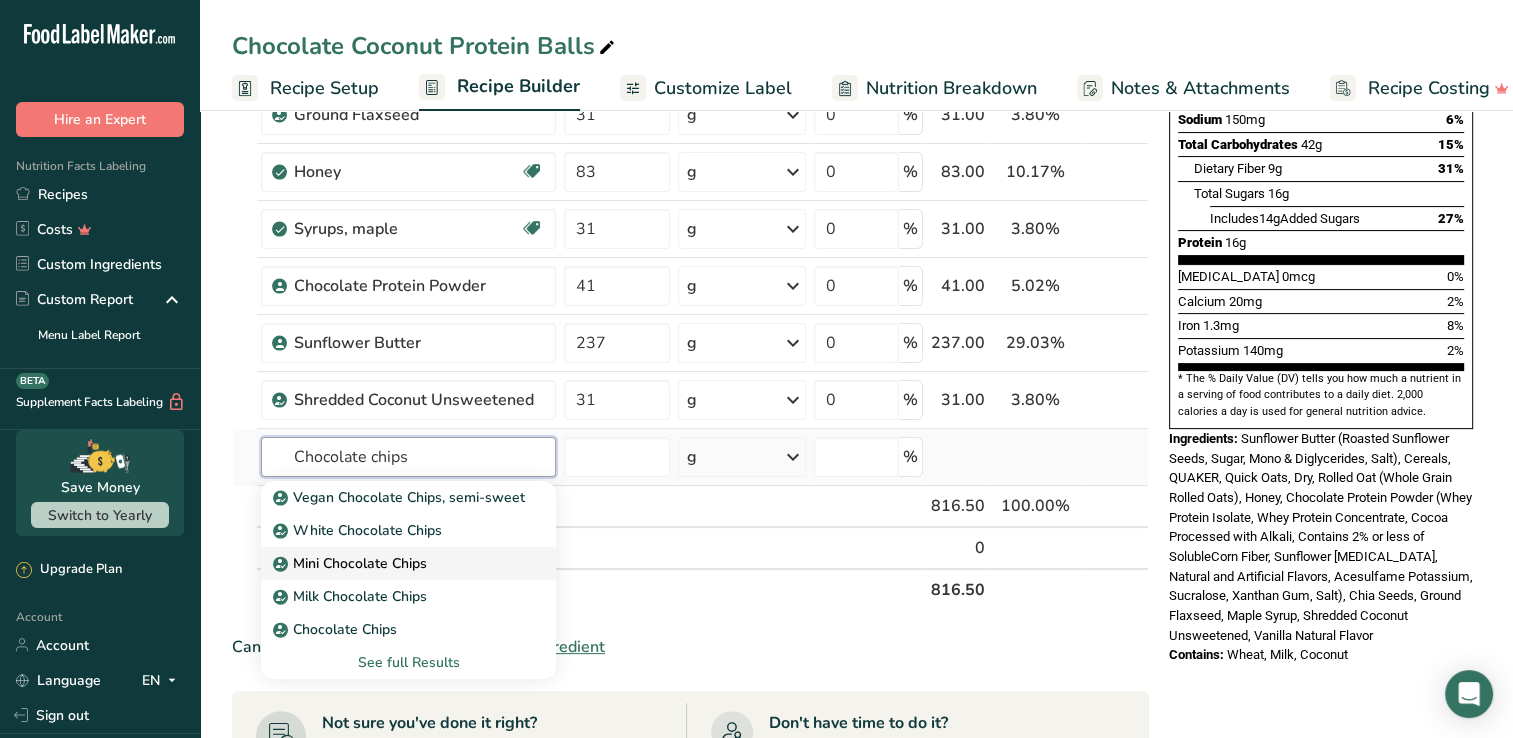 type on "Chocolate chips" 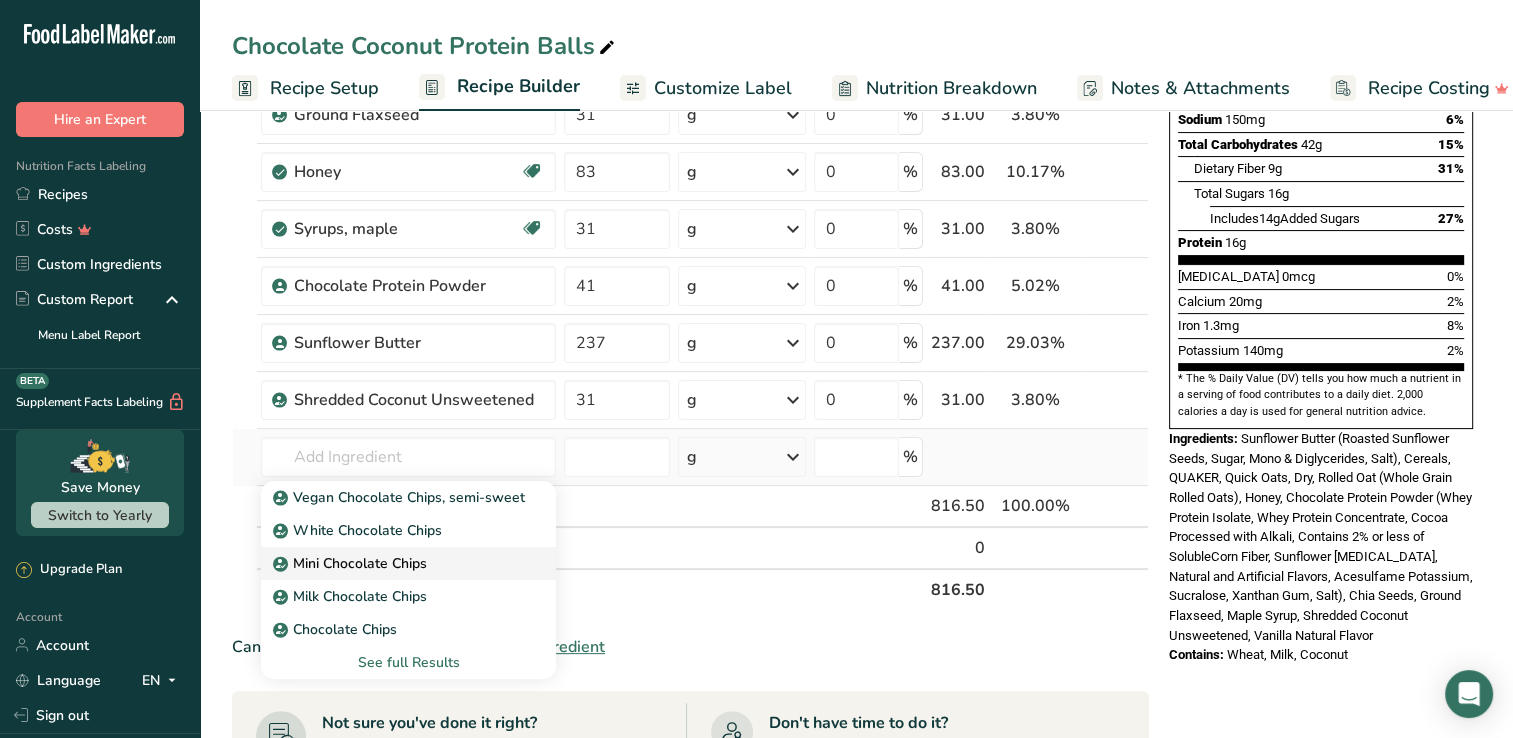 click on "Mini Chocolate Chips" at bounding box center [352, 563] 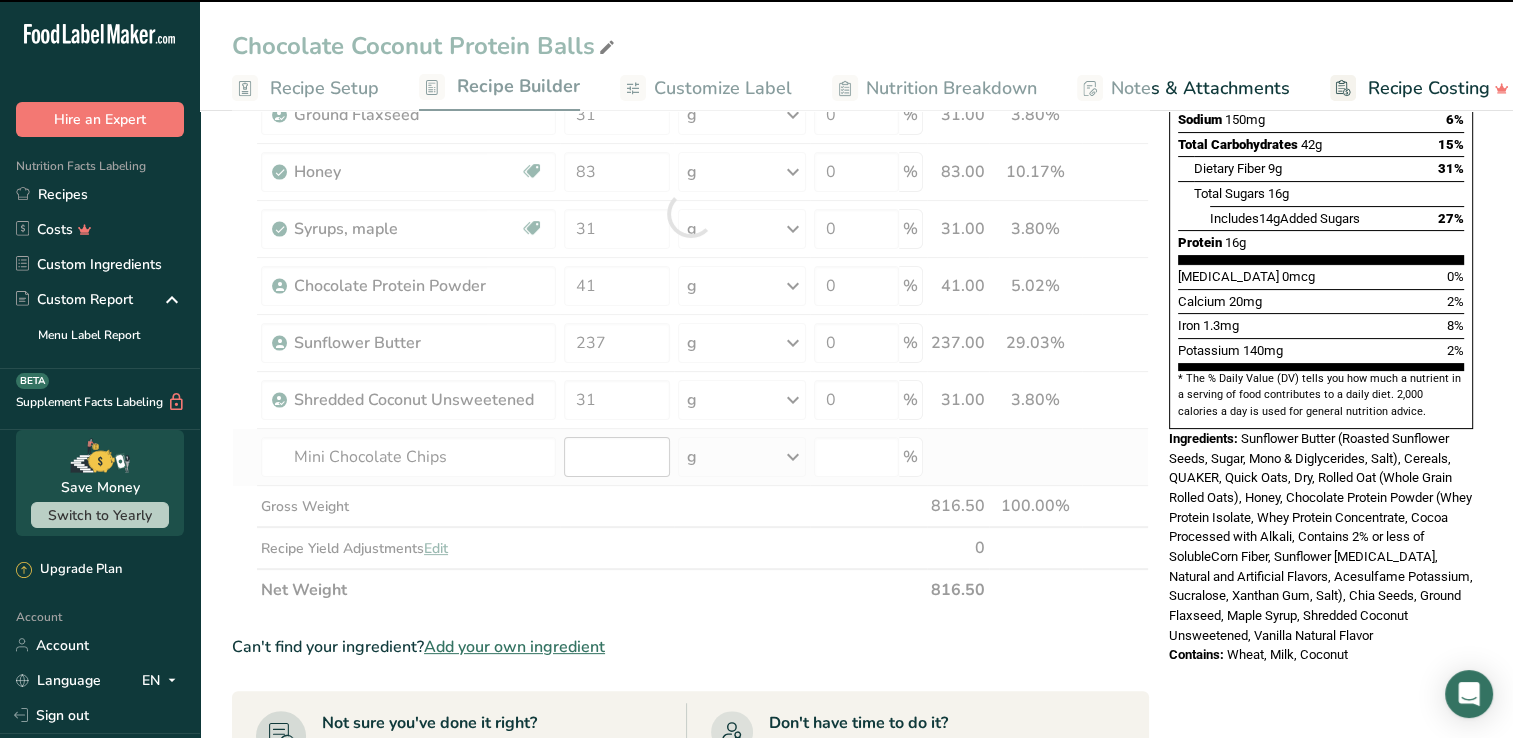 type on "0" 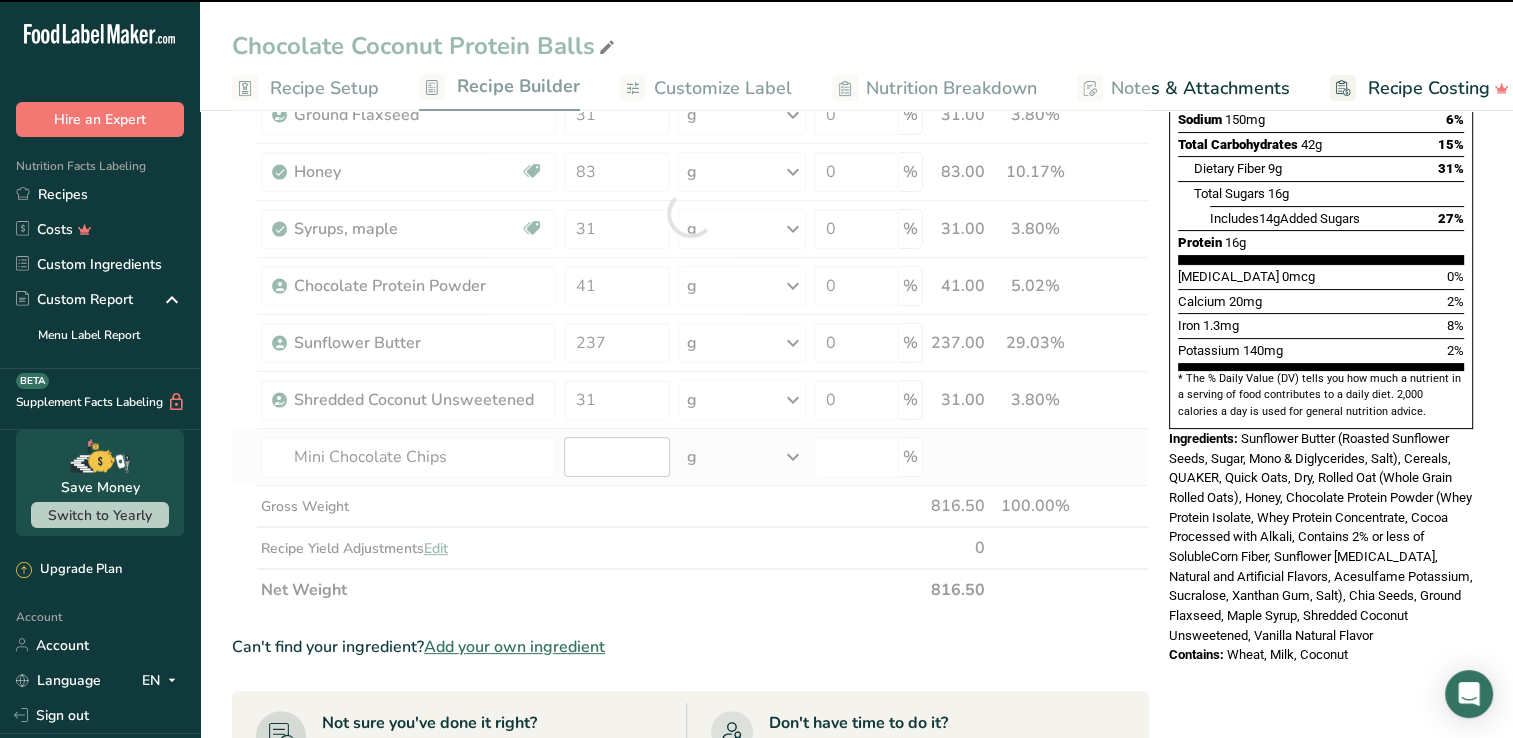 type on "0" 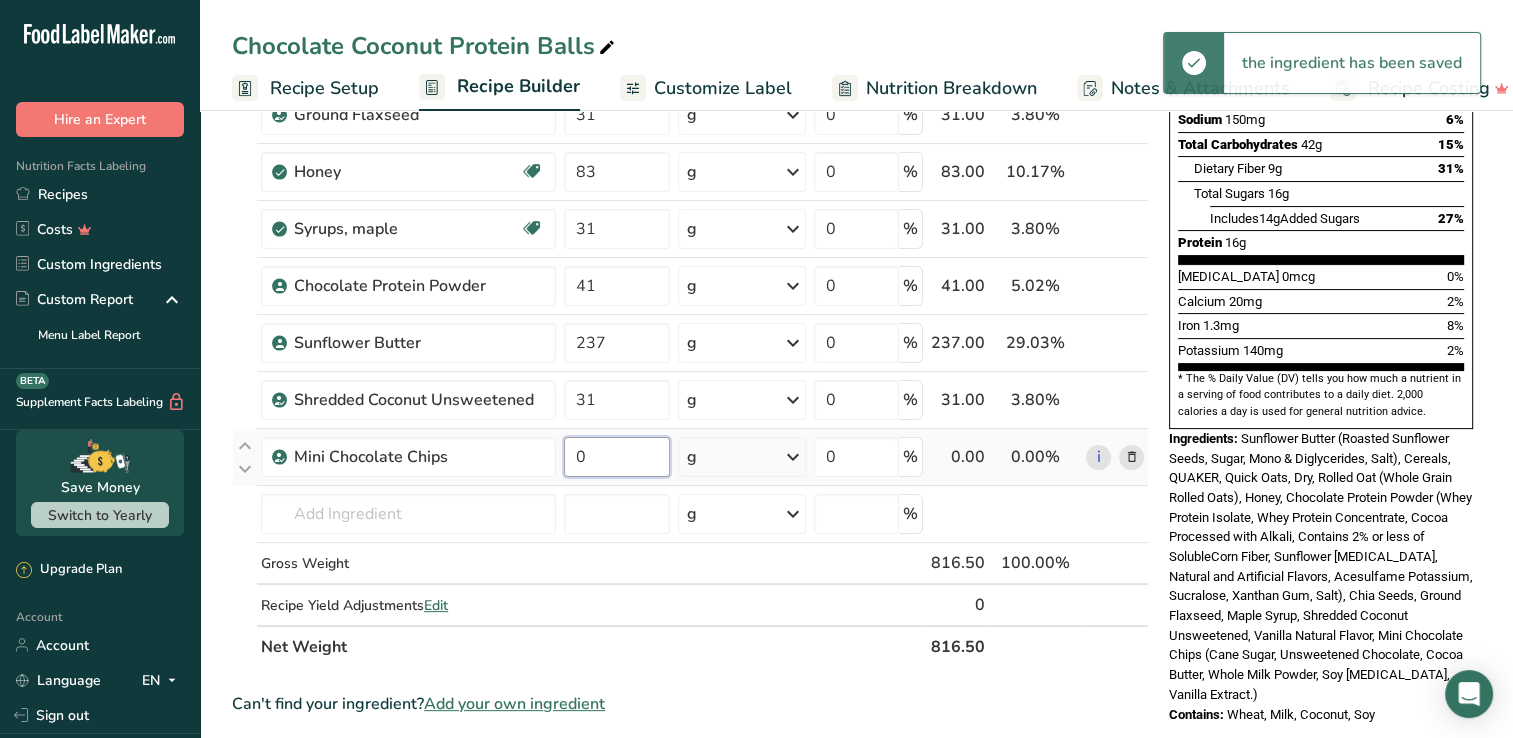 click on "0" at bounding box center (617, 457) 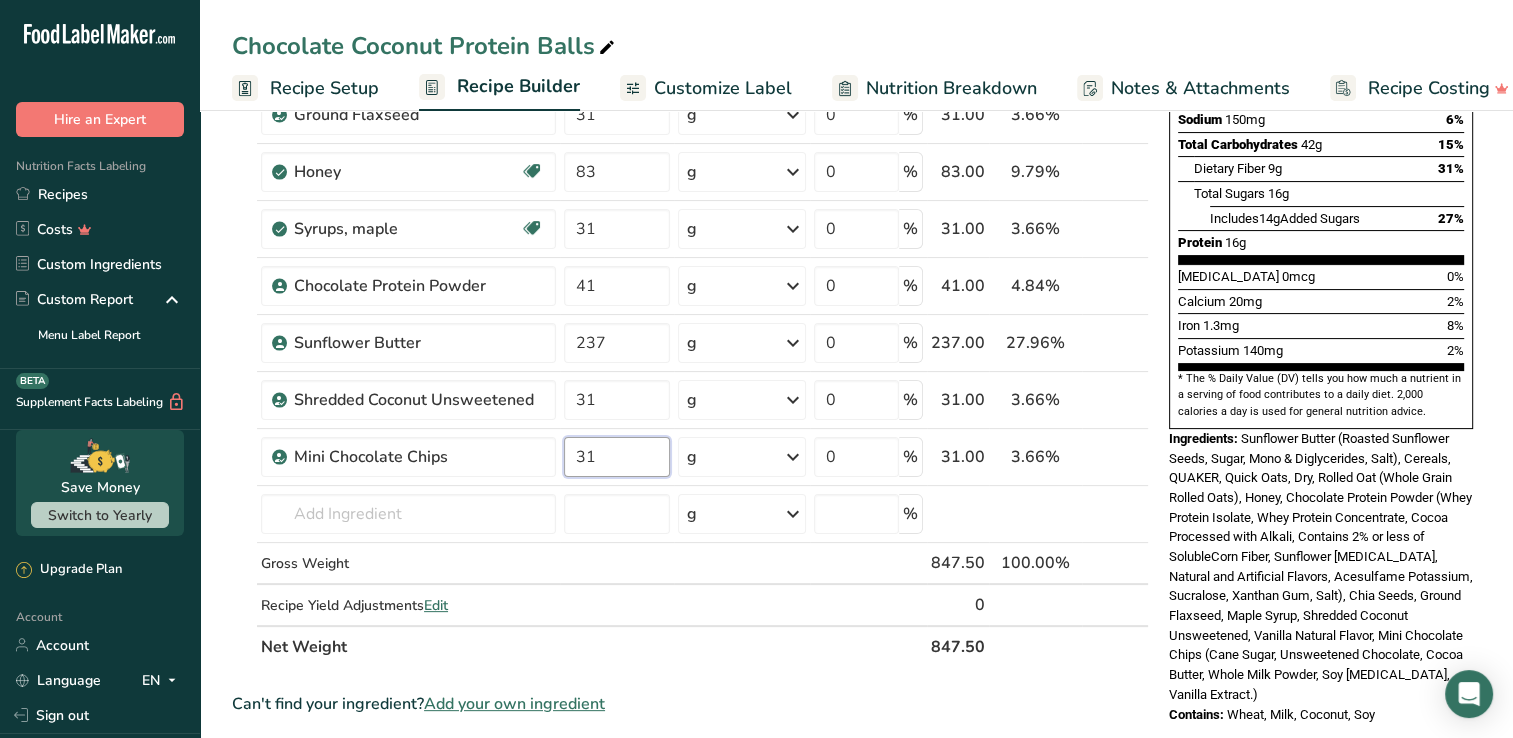 type on "31" 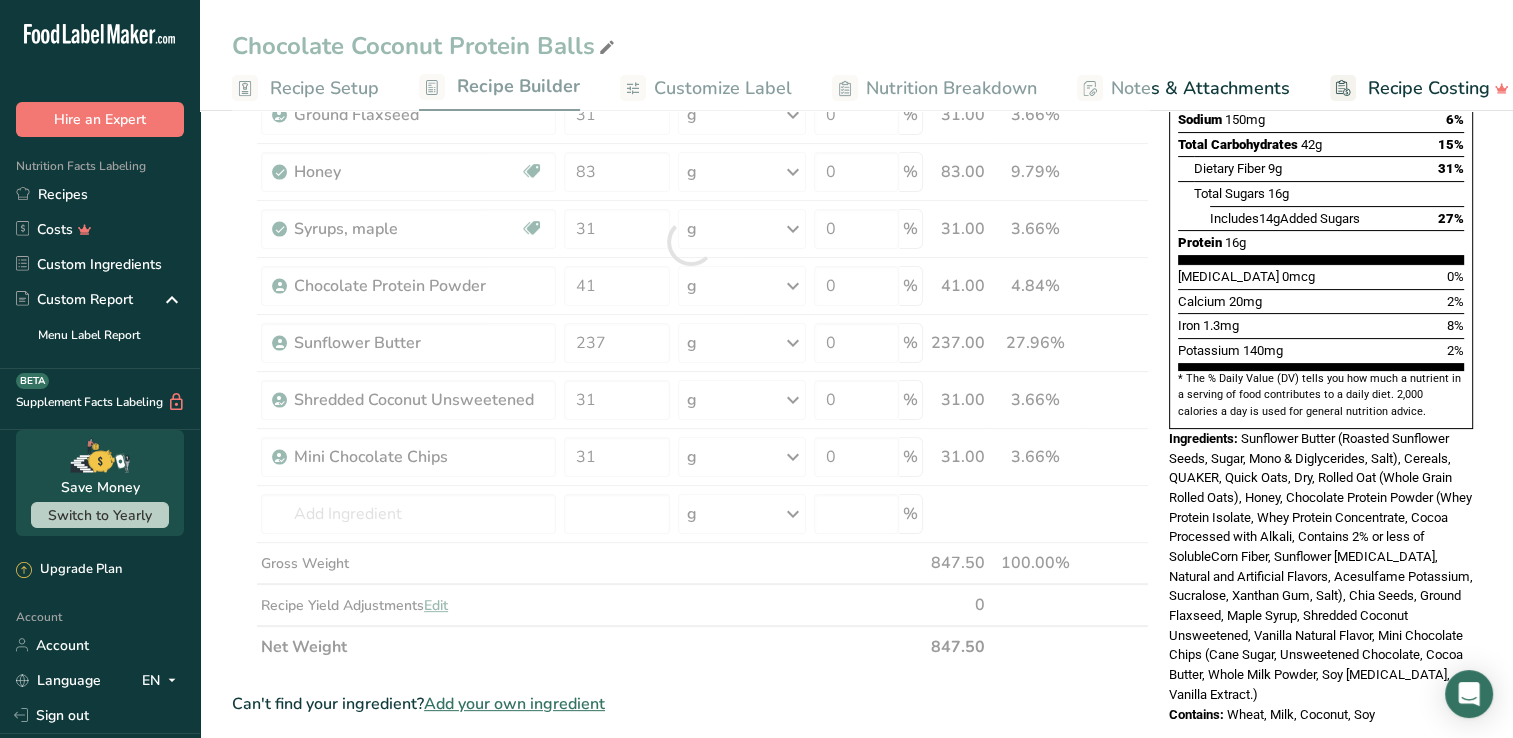 click on "Ingredient *
Amount *
Unit *
Waste *   .a-a{fill:#347362;}.b-a{fill:#fff;}          Grams
Percentage
Cereals, QUAKER, Quick Oats, Dry
160
g
Portions
0.5 cup
Weight Units
g
kg
mg
See more
Volume Units
l
Volume units require a density conversion. If you know your ingredient's density enter it below. Otherwise, click on "RIA" our AI Regulatory bot - she will be able to help you
lb/ft3
g/cm3
Confirm
mL
lb/ft3
g/cm3
Confirm
fl oz
0" at bounding box center (690, 571) 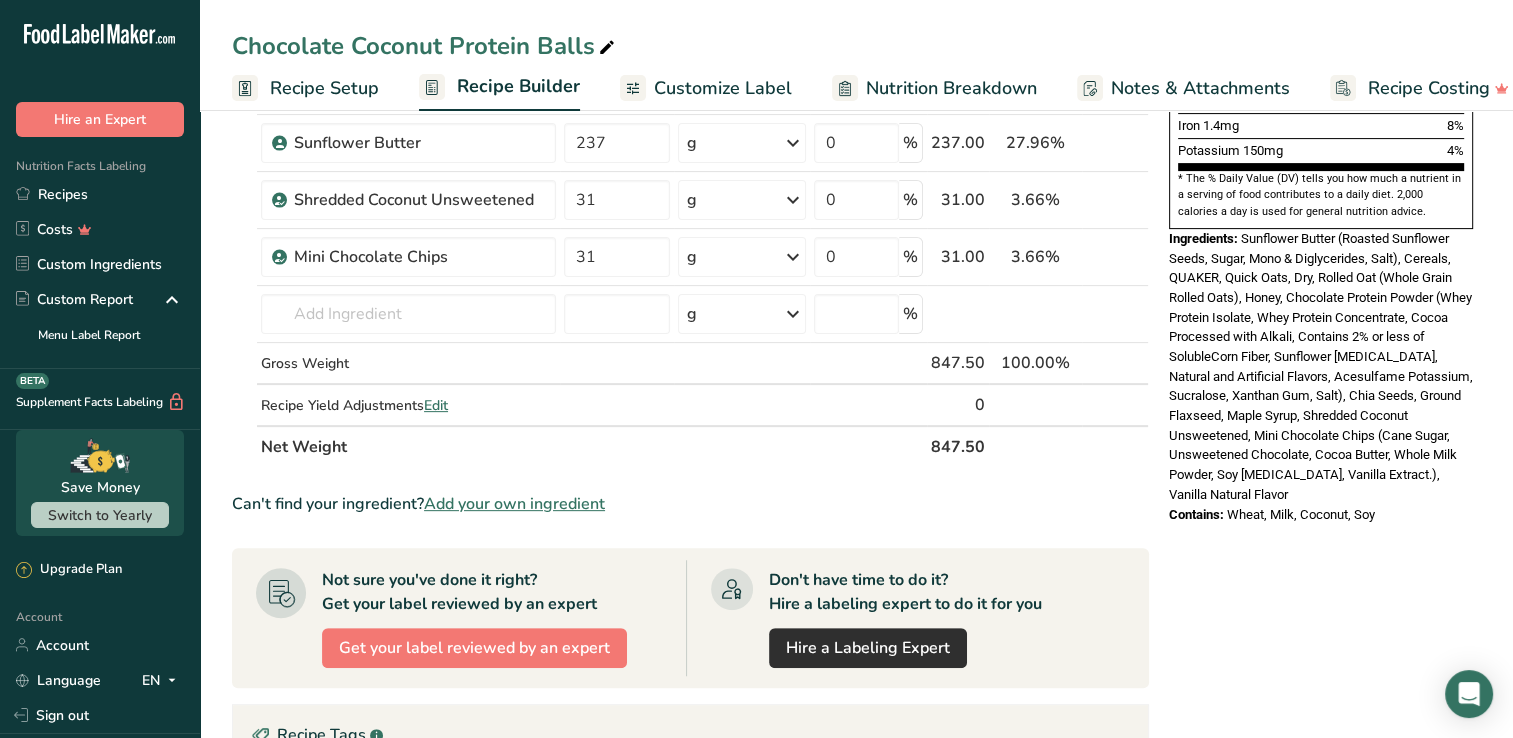 scroll, scrollTop: 0, scrollLeft: 0, axis: both 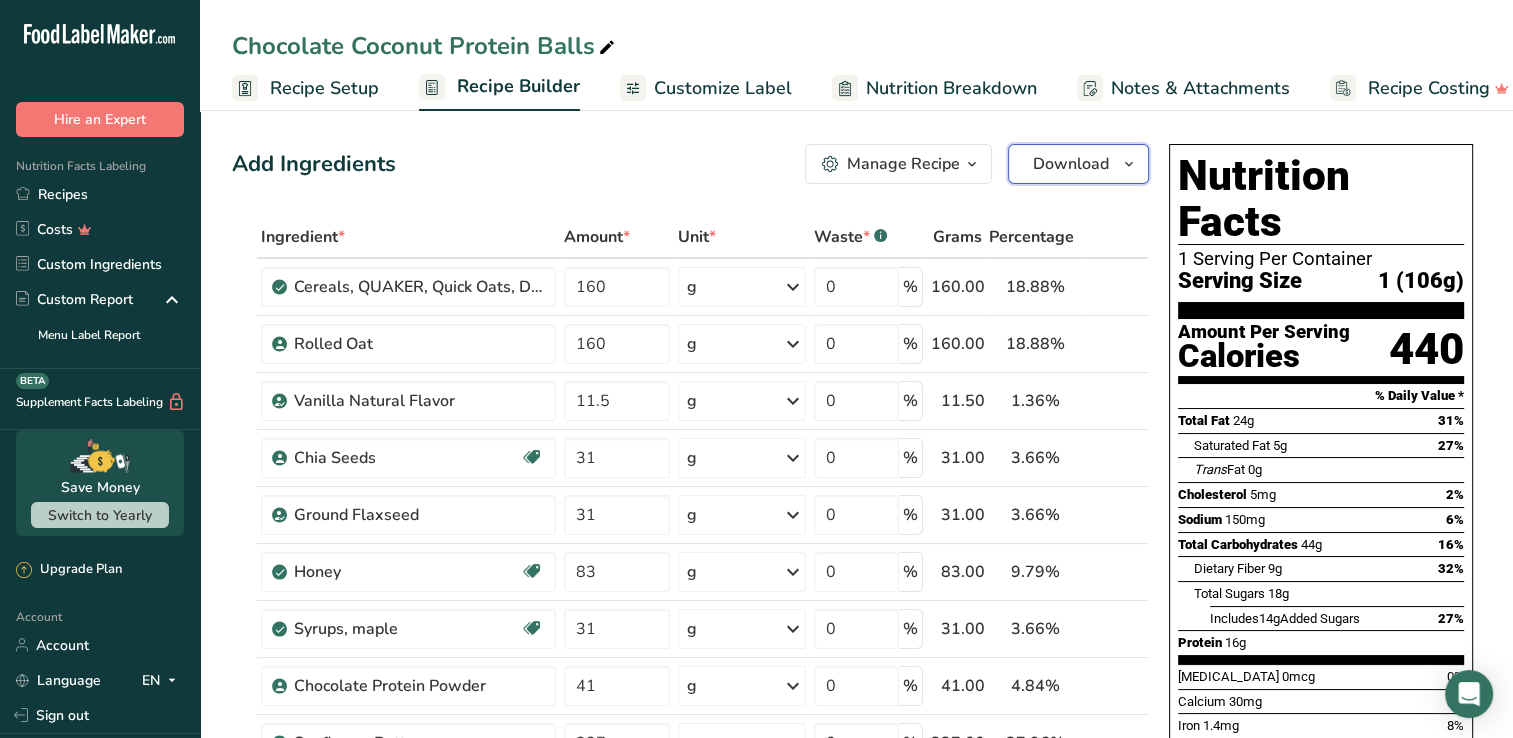click on "Download" at bounding box center [1071, 164] 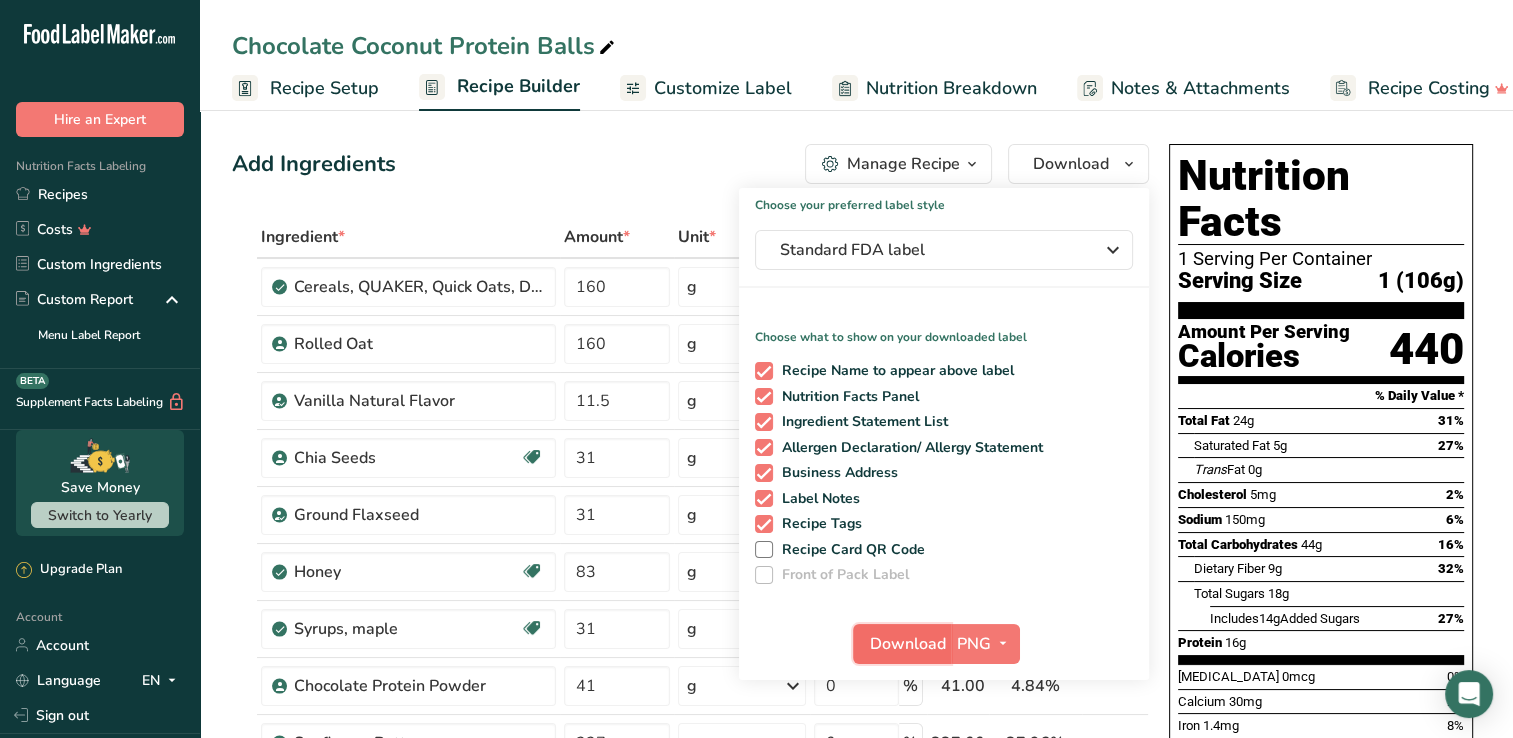 click on "Download" at bounding box center (908, 644) 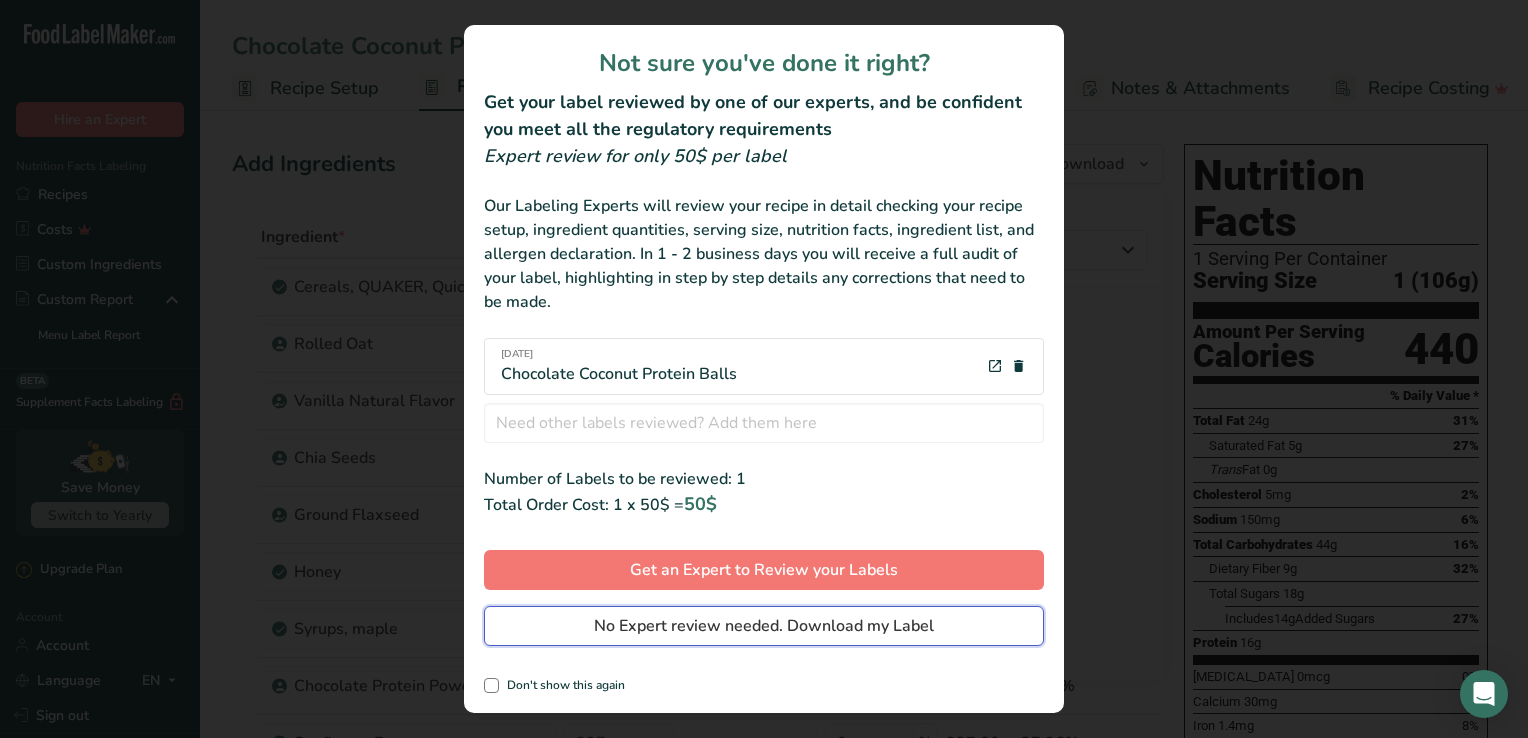 click on "No Expert review needed. Download my Label" at bounding box center [764, 626] 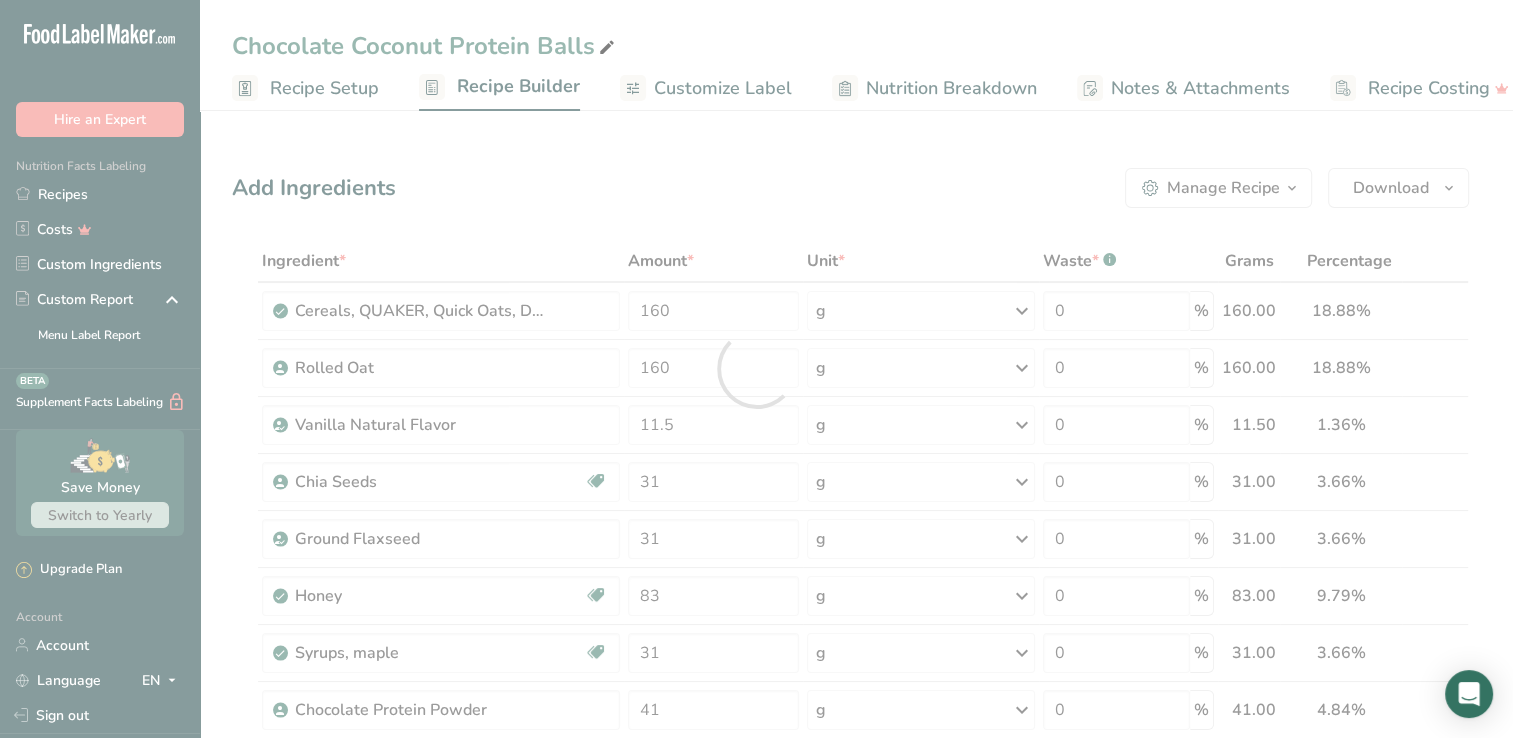 scroll, scrollTop: 0, scrollLeft: 0, axis: both 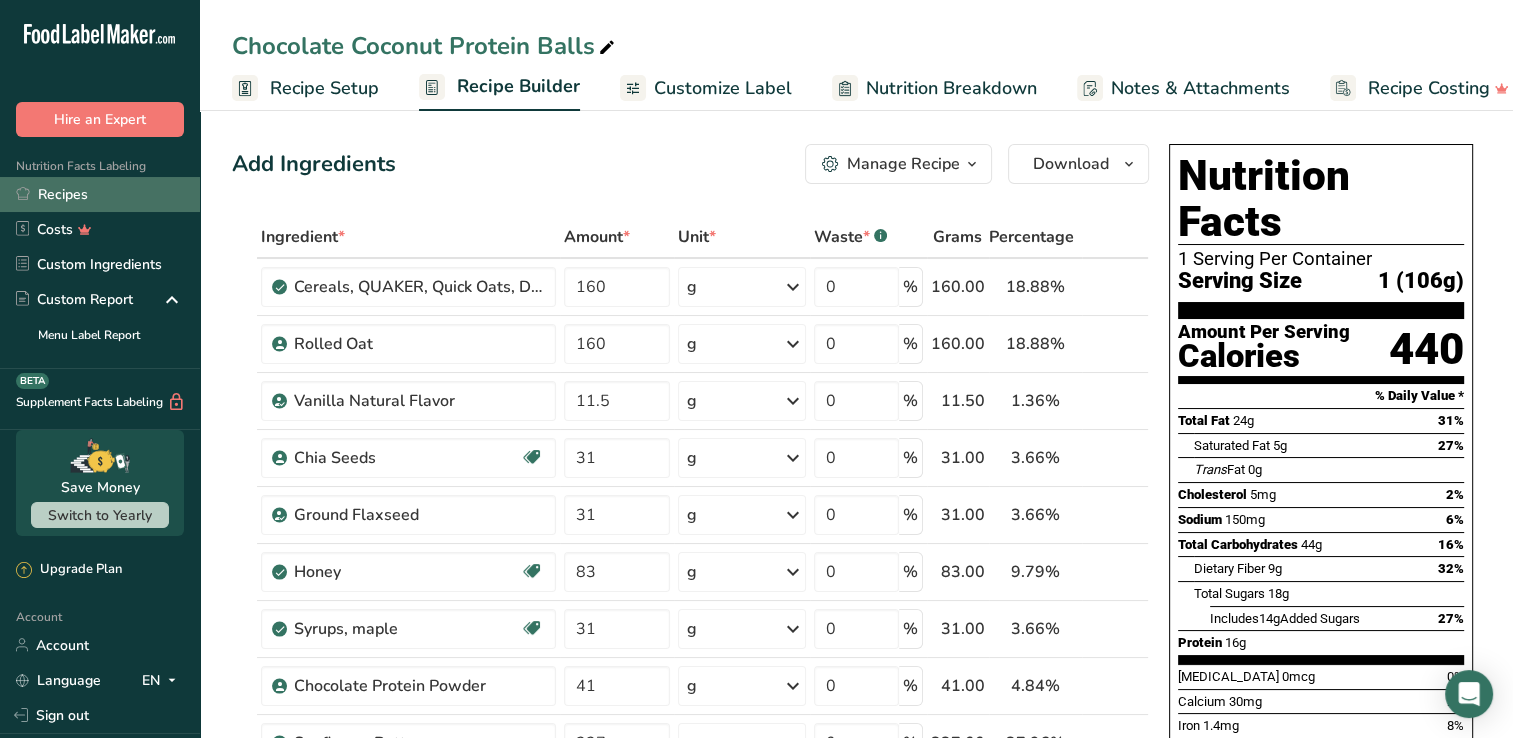 click on "Recipes" at bounding box center (100, 194) 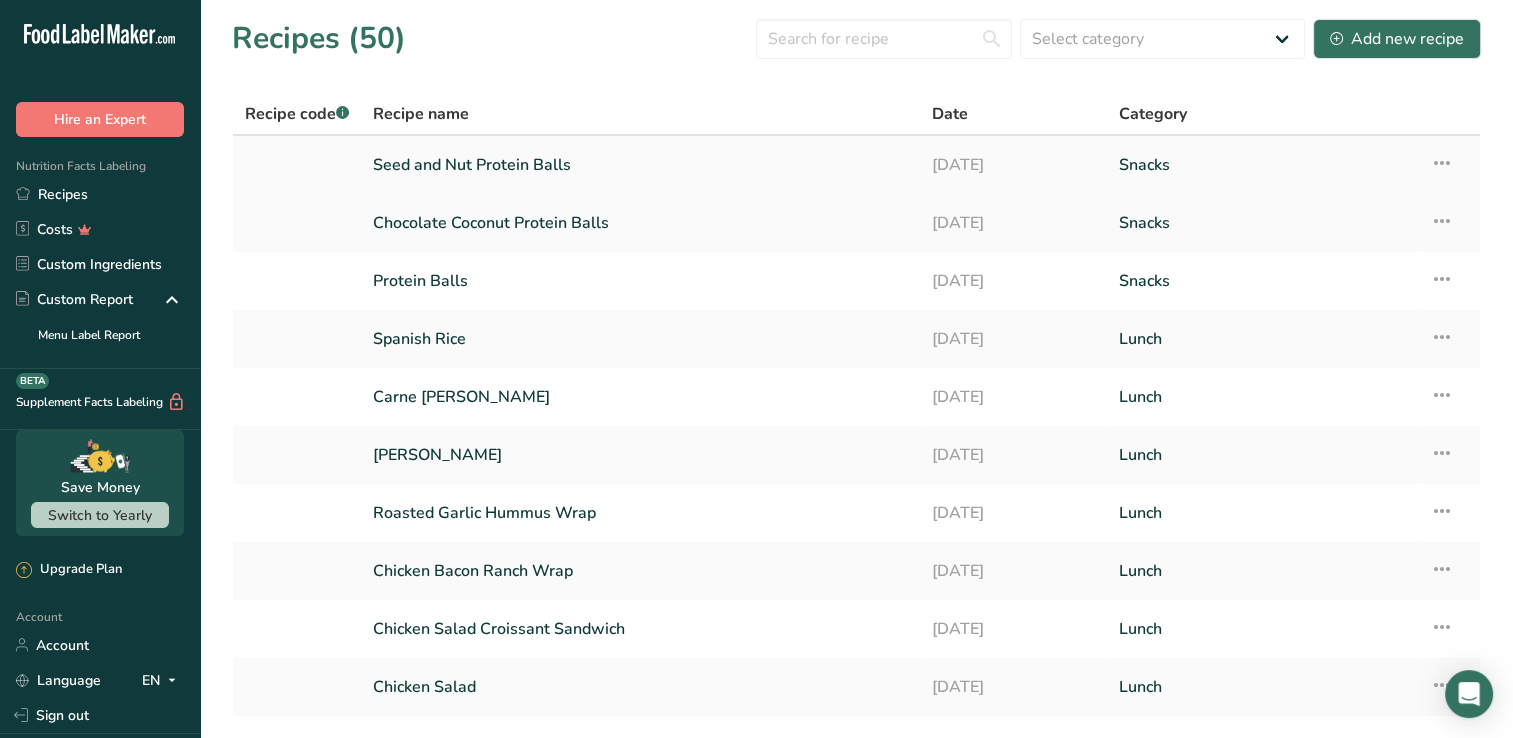click on "Seed and Nut Protein Balls" at bounding box center [640, 165] 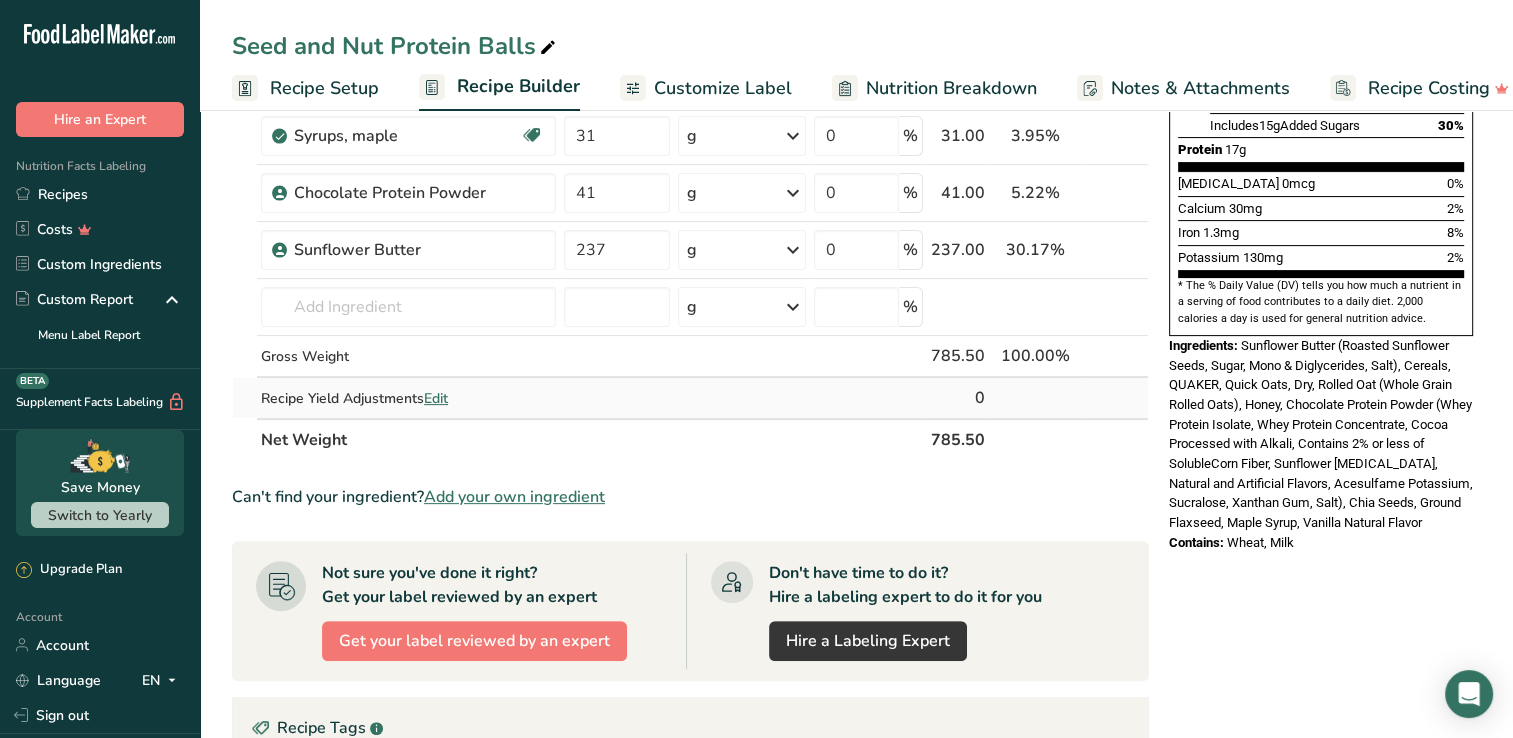 scroll, scrollTop: 500, scrollLeft: 0, axis: vertical 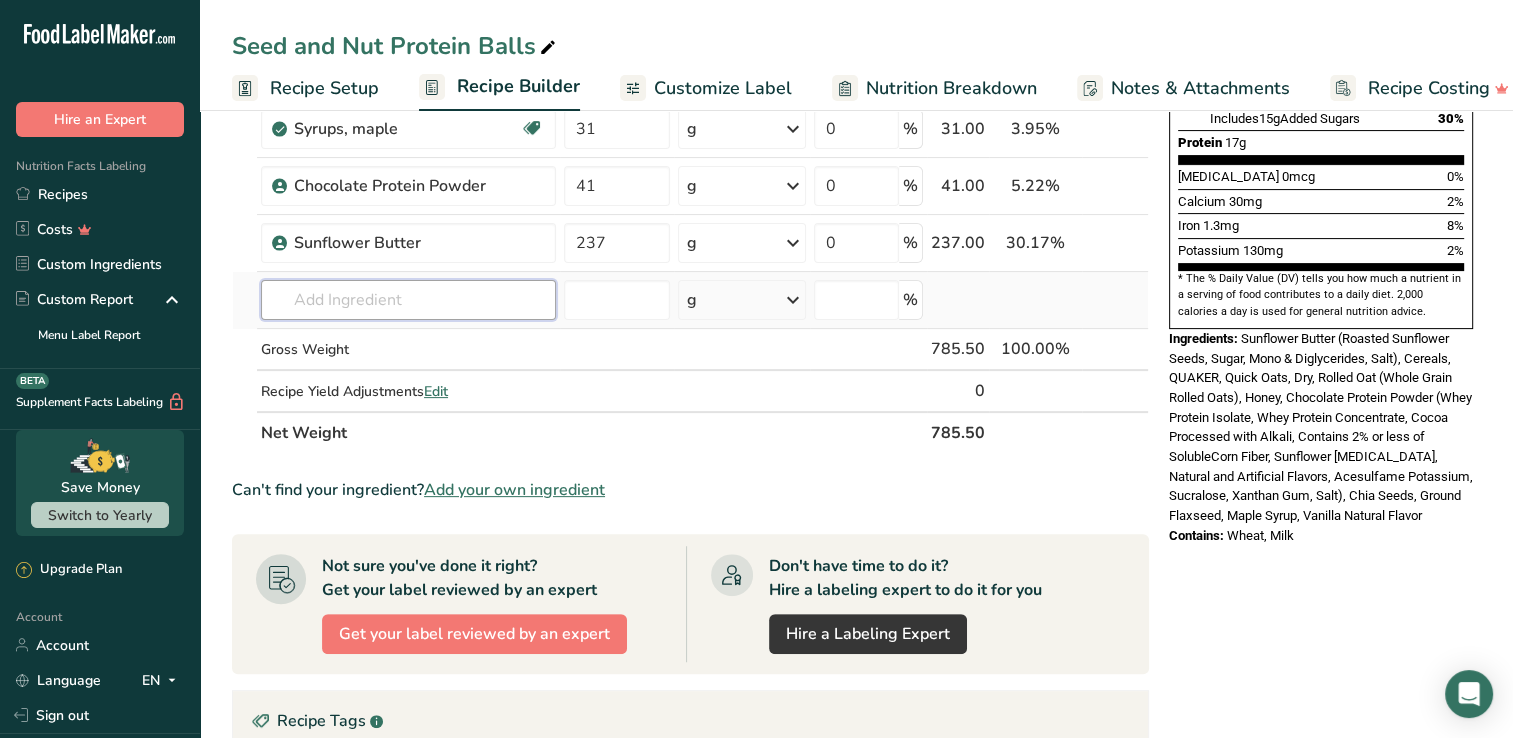 click at bounding box center [408, 300] 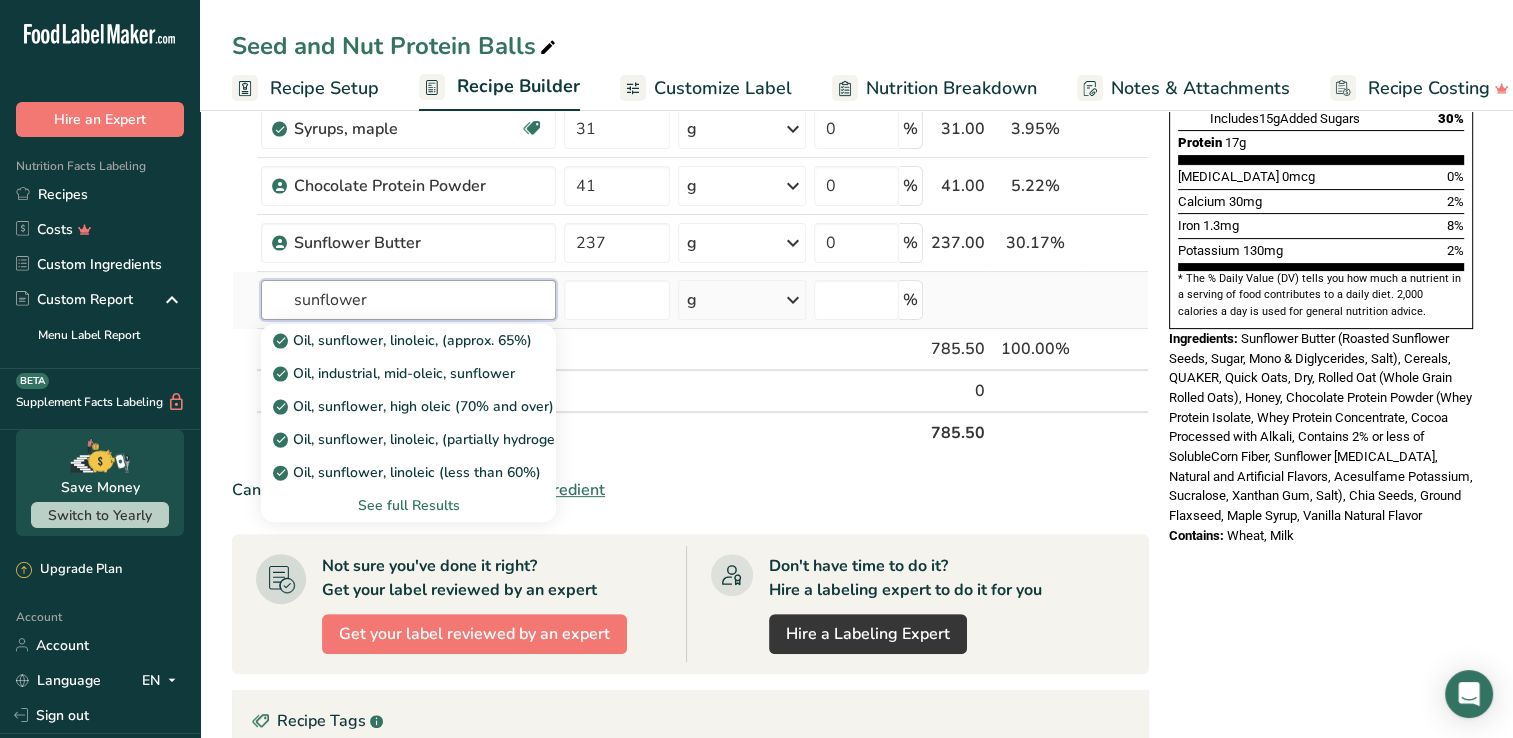 type on "sunflower" 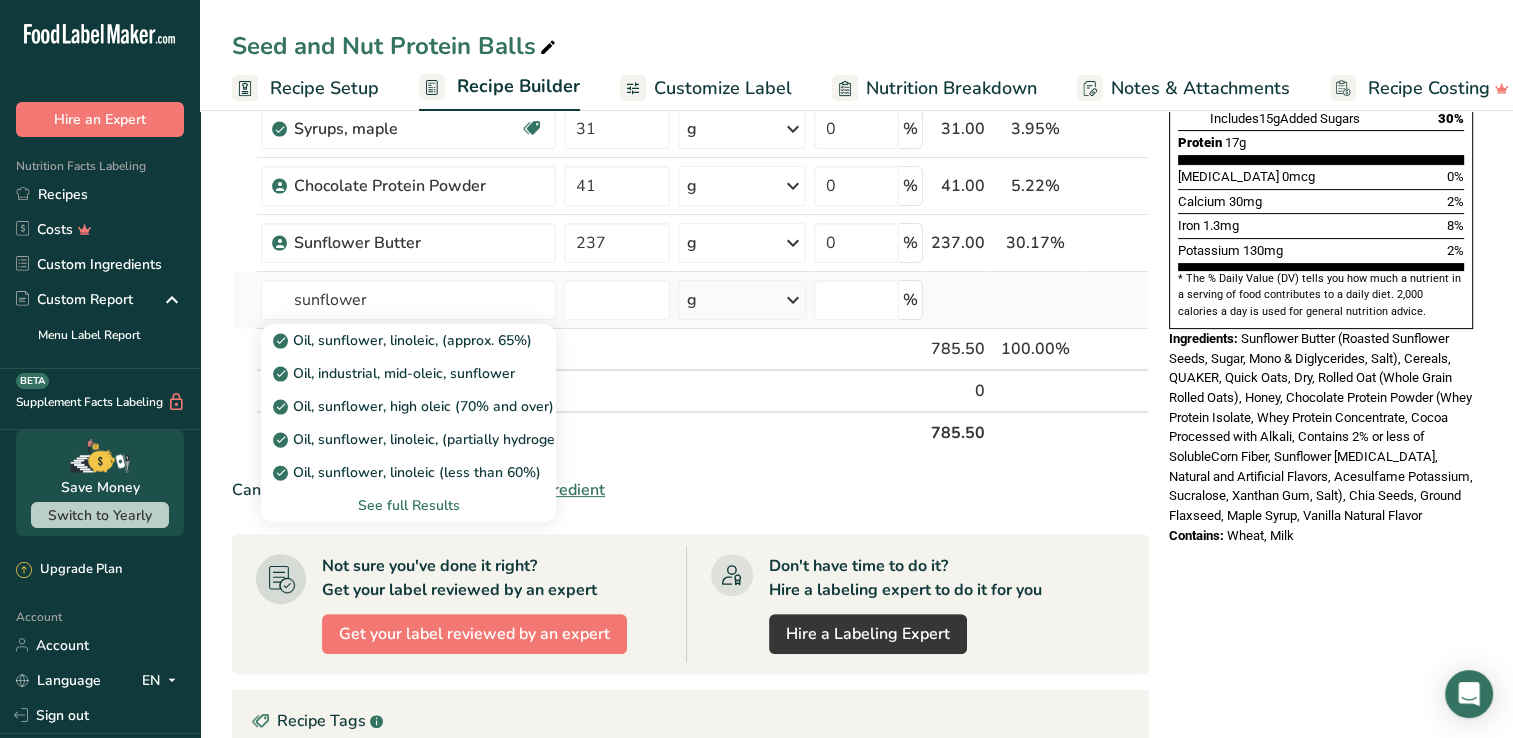 type 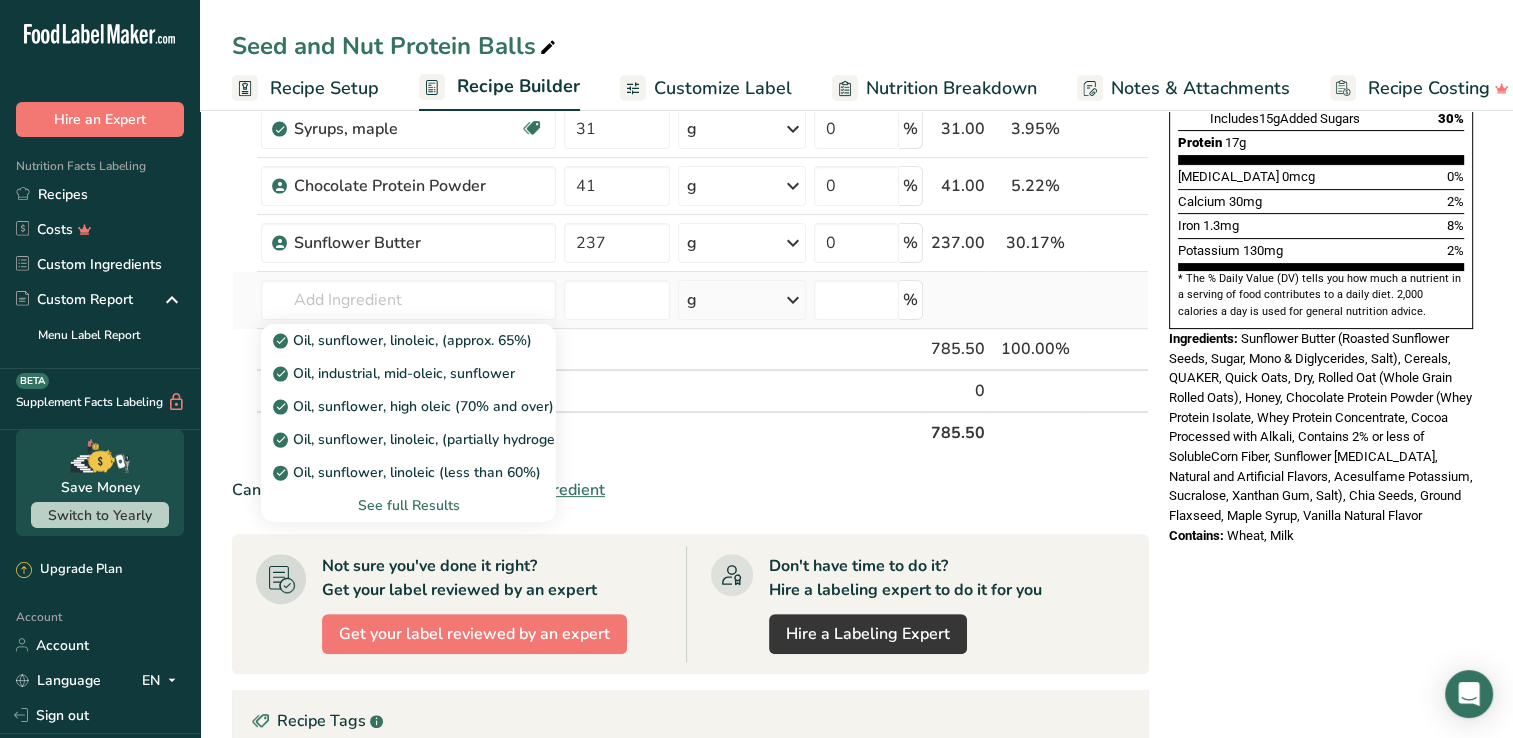 click on "See full Results" at bounding box center (408, 505) 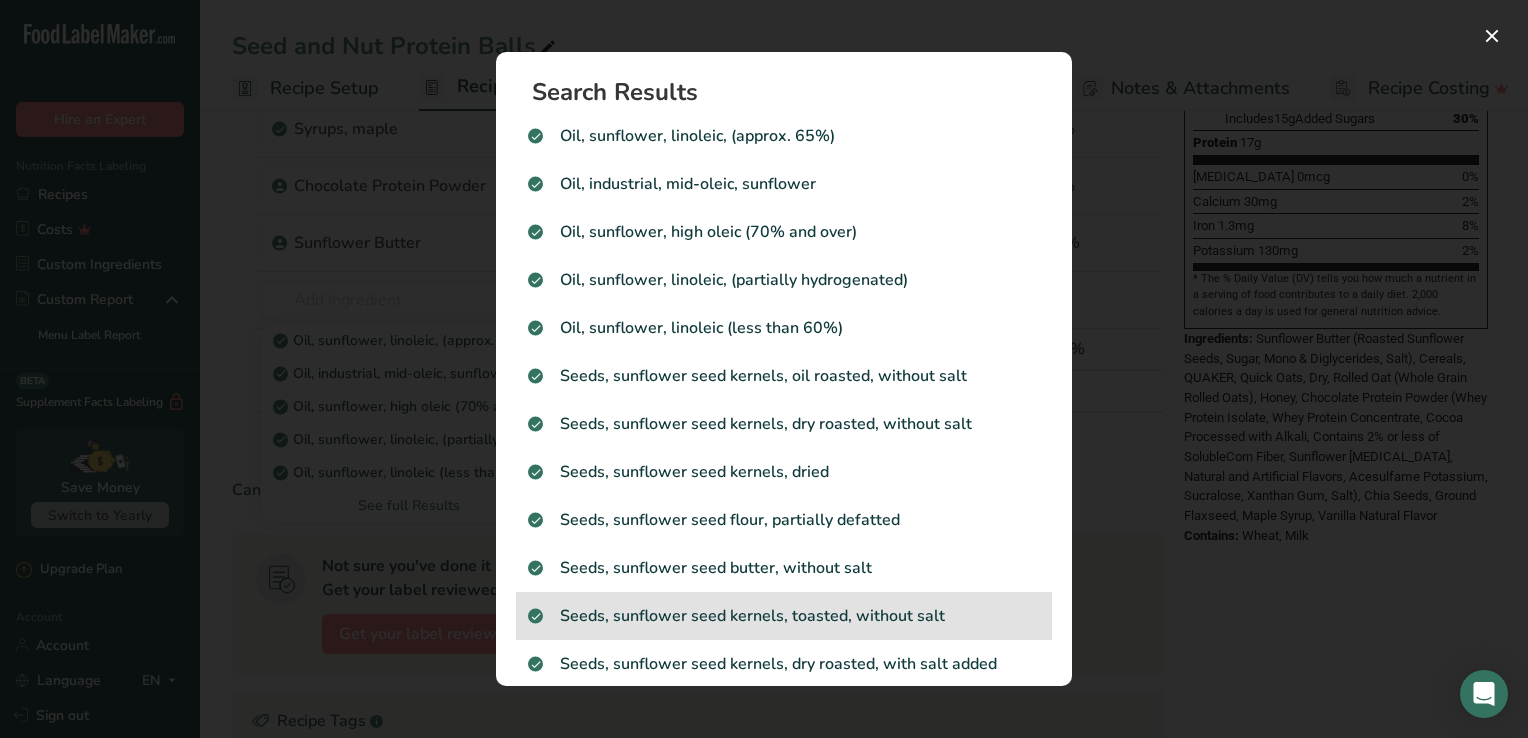 click on "Seeds, sunflower seed kernels, toasted, without salt" at bounding box center [784, 616] 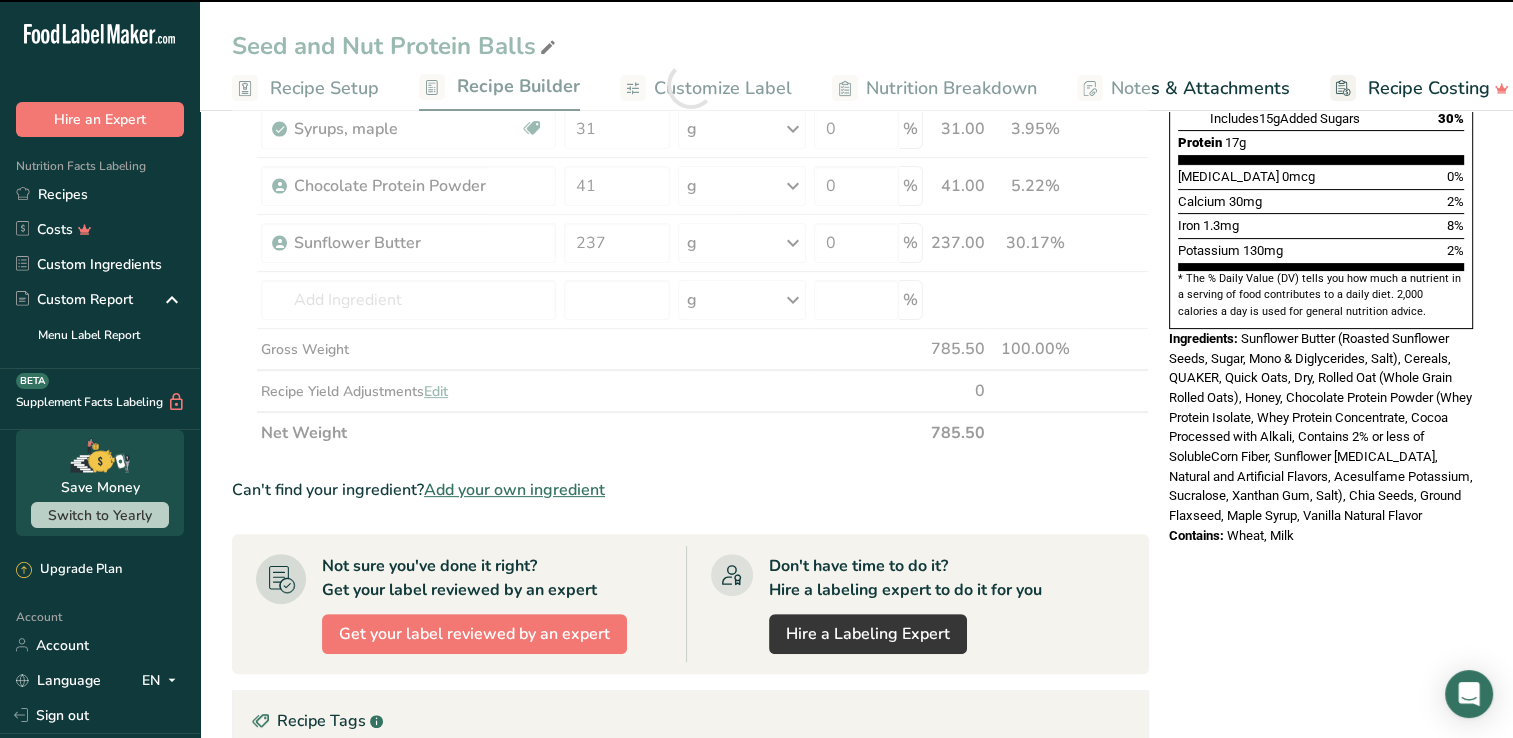 type on "0" 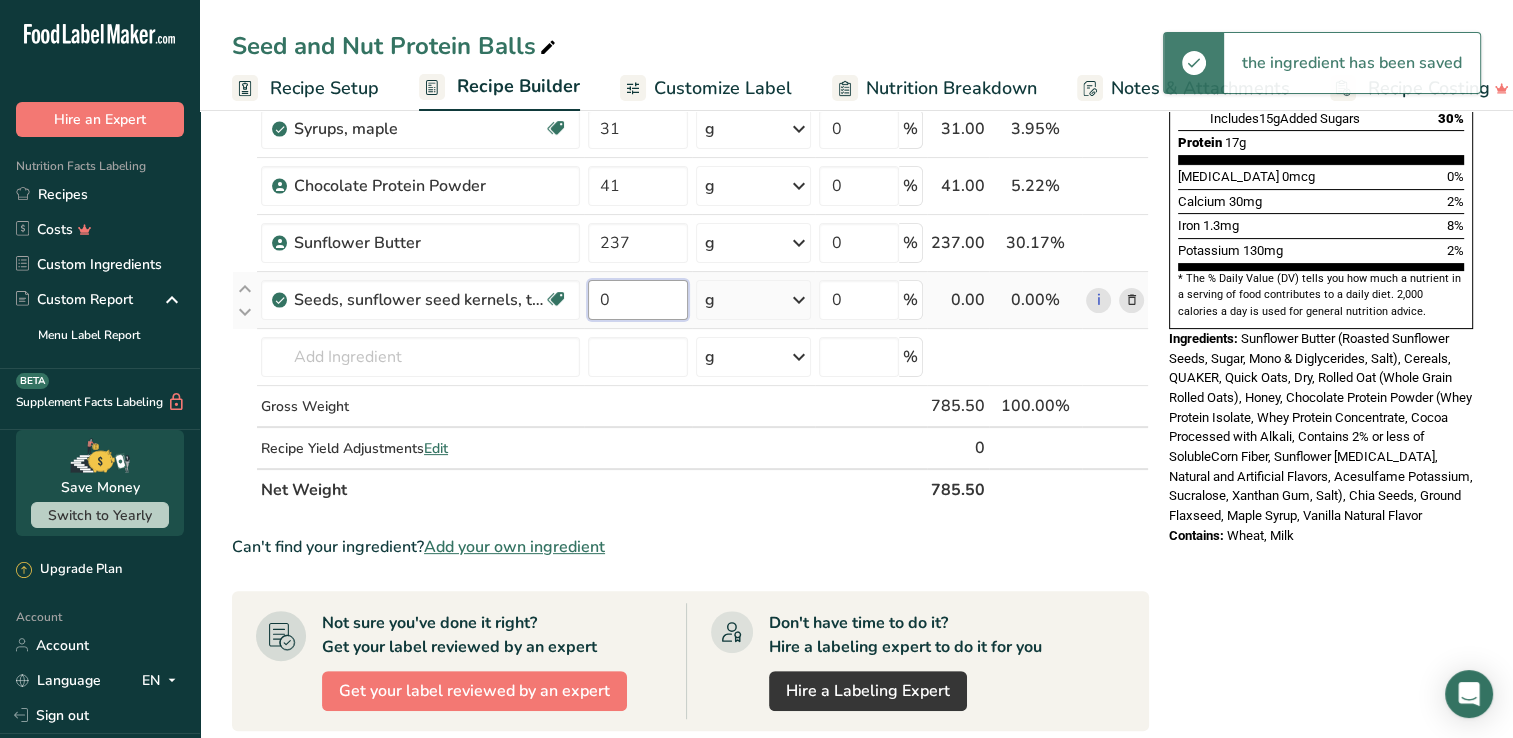 click on "0" at bounding box center [638, 300] 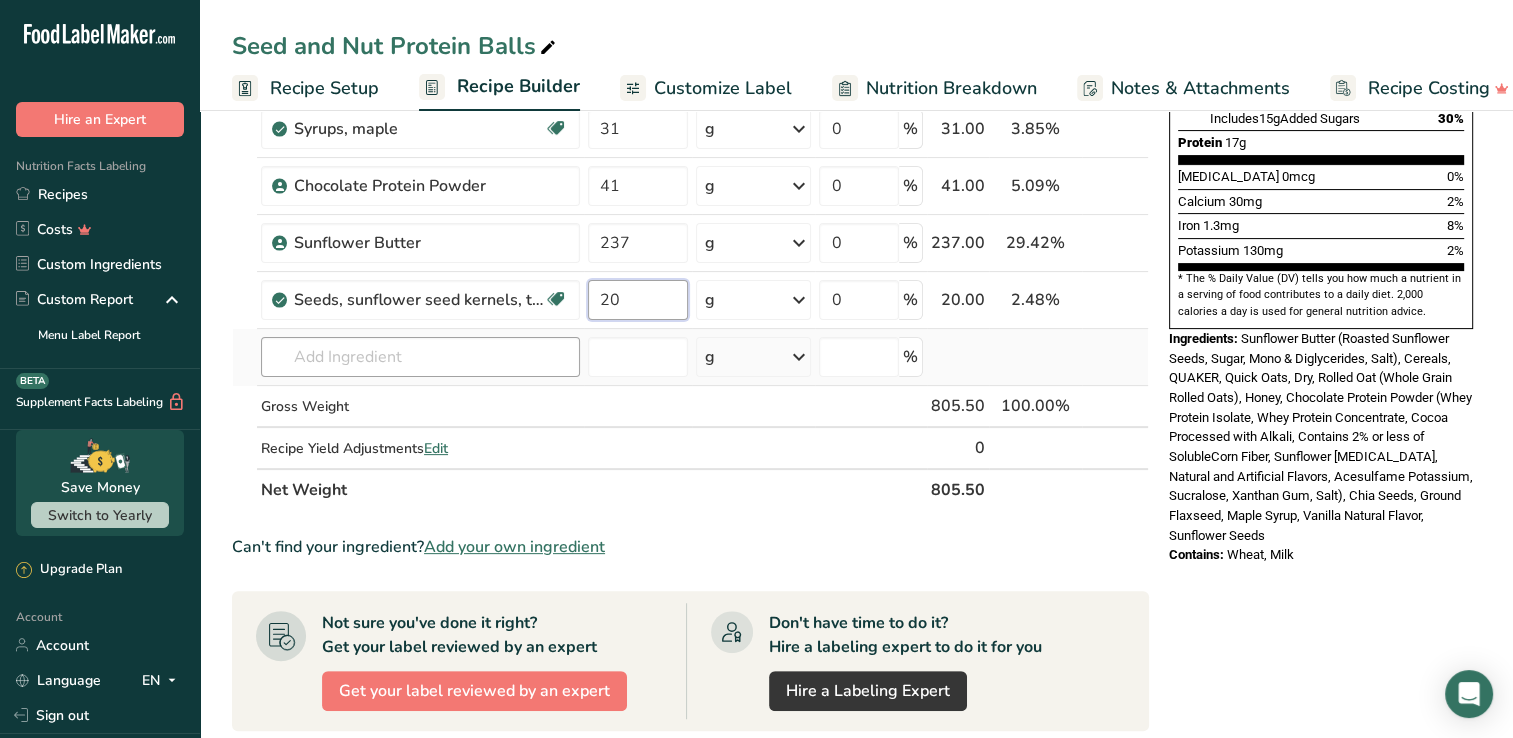 type on "20" 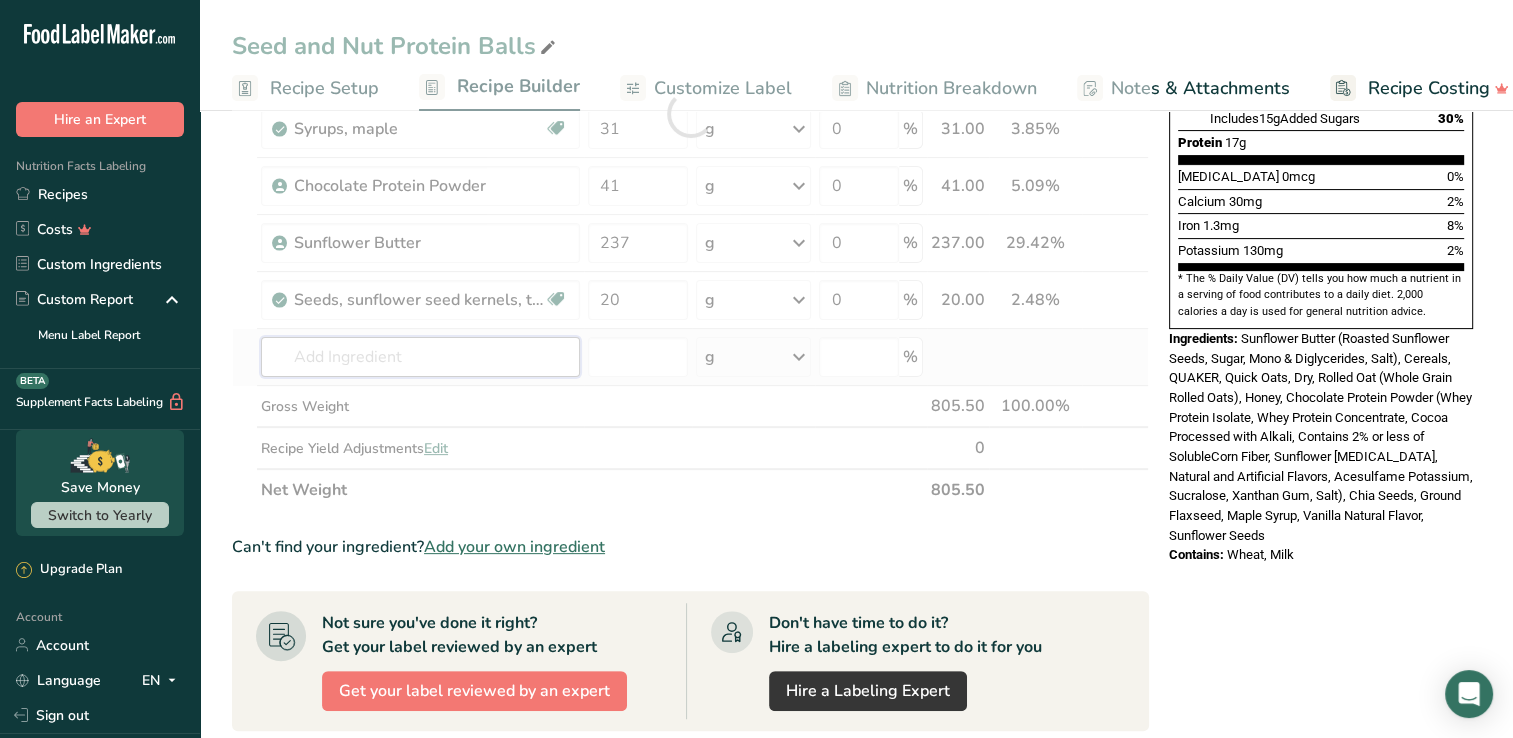 click on "Ingredient *
Amount *
Unit *
Waste *   .a-a{fill:#347362;}.b-a{fill:#fff;}          Grams
Percentage
Cereals, QUAKER, Quick Oats, Dry
160
g
Portions
0.5 cup
Weight Units
g
kg
mg
See more
Volume Units
l
Volume units require a density conversion. If you know your ingredient's density enter it below. Otherwise, click on "RIA" our AI Regulatory bot - she will be able to help you
lb/ft3
g/cm3
Confirm
mL
Volume units require a density conversion. If you know your ingredient's density enter it below. Otherwise, click on "RIA" our AI Regulatory bot - she will be able to help you" at bounding box center (690, 113) 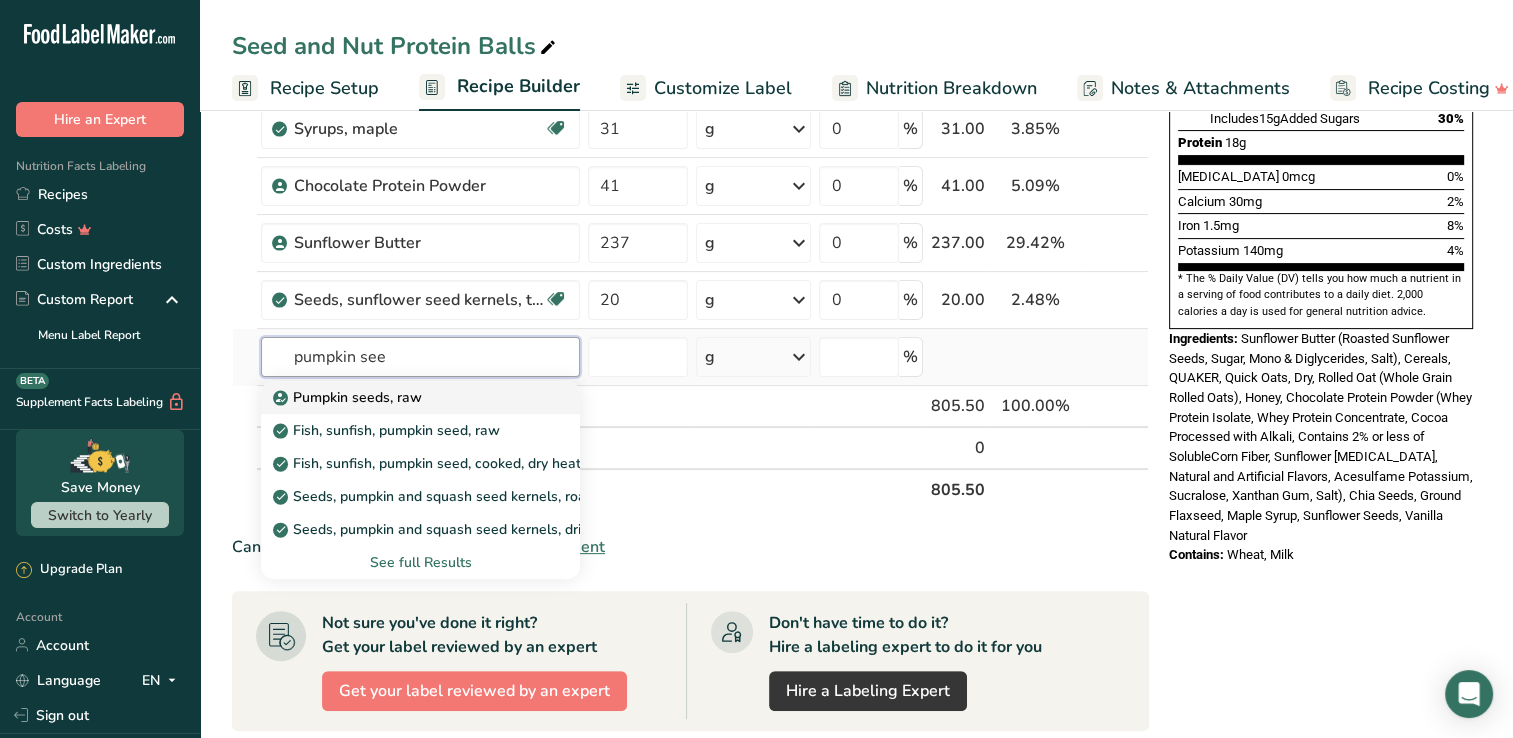 type on "pumpkin see" 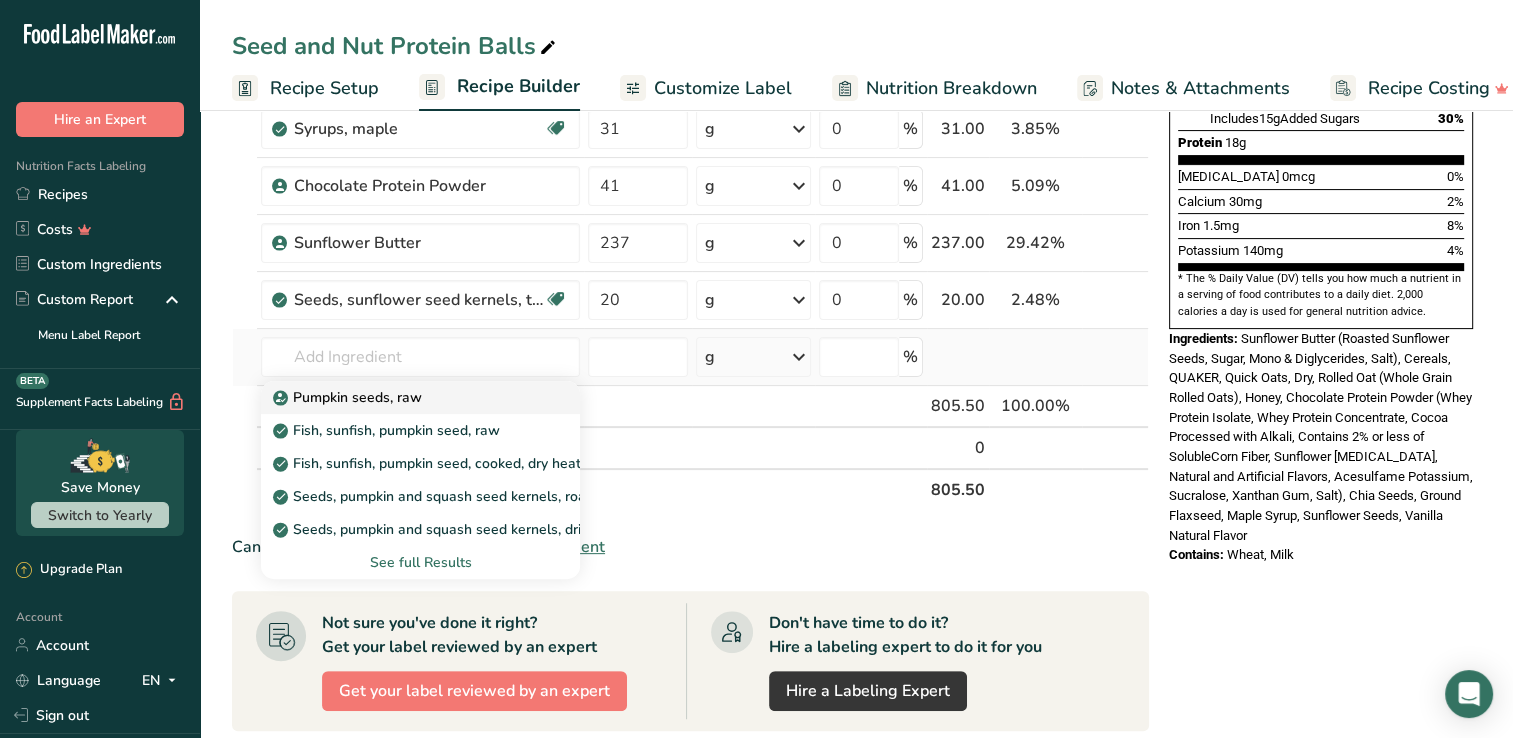 click on "Pumpkin seeds, raw" at bounding box center (349, 397) 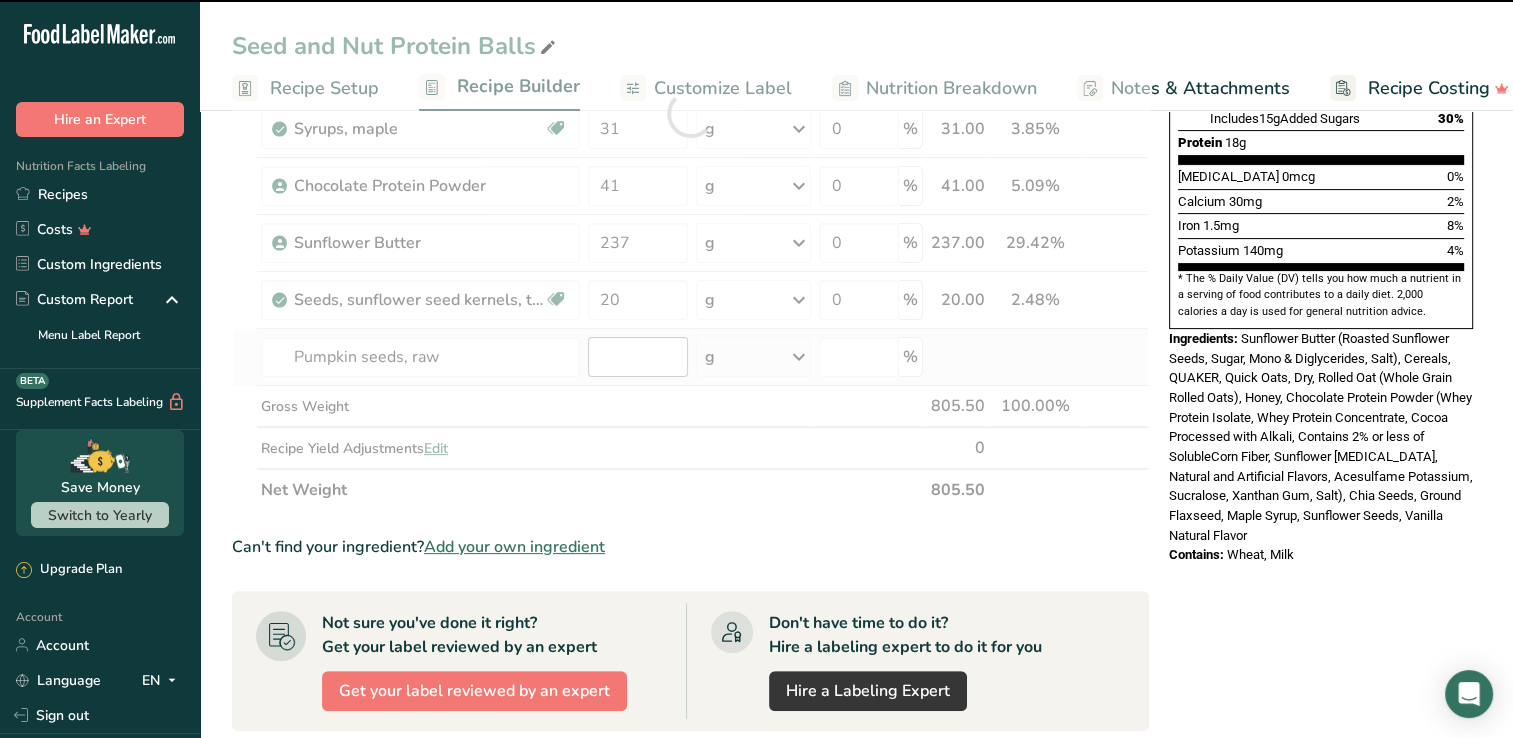type on "0" 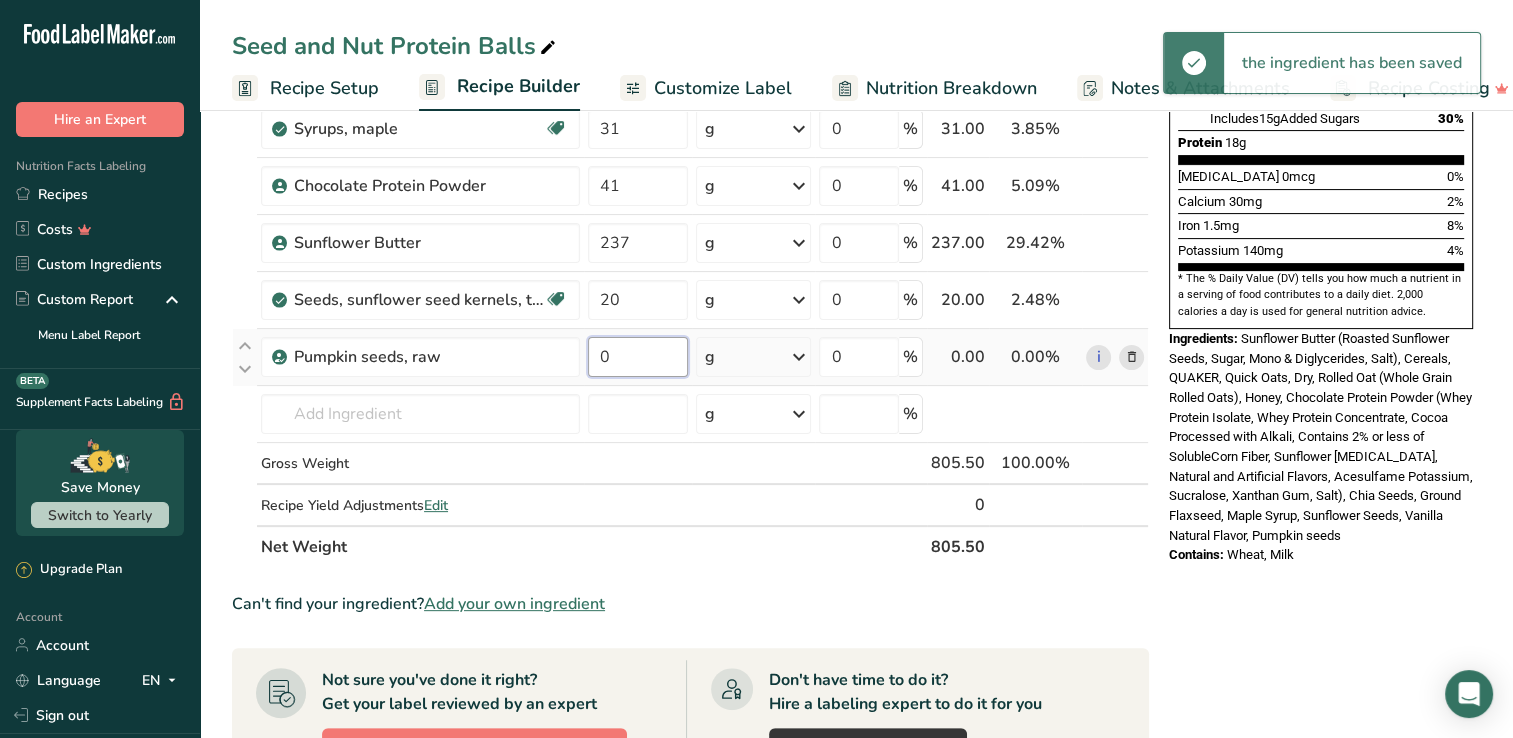 click on "0" at bounding box center [638, 357] 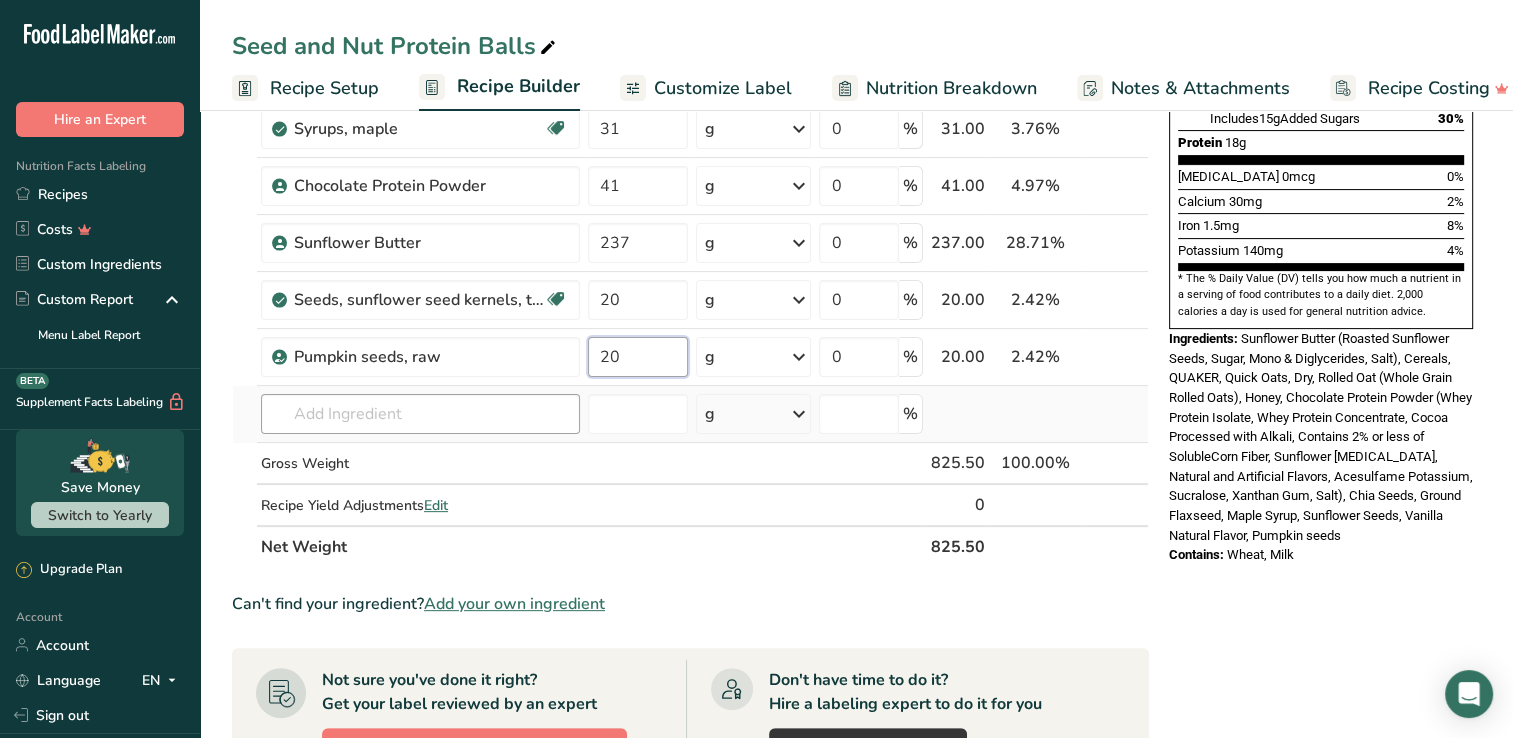 type on "20" 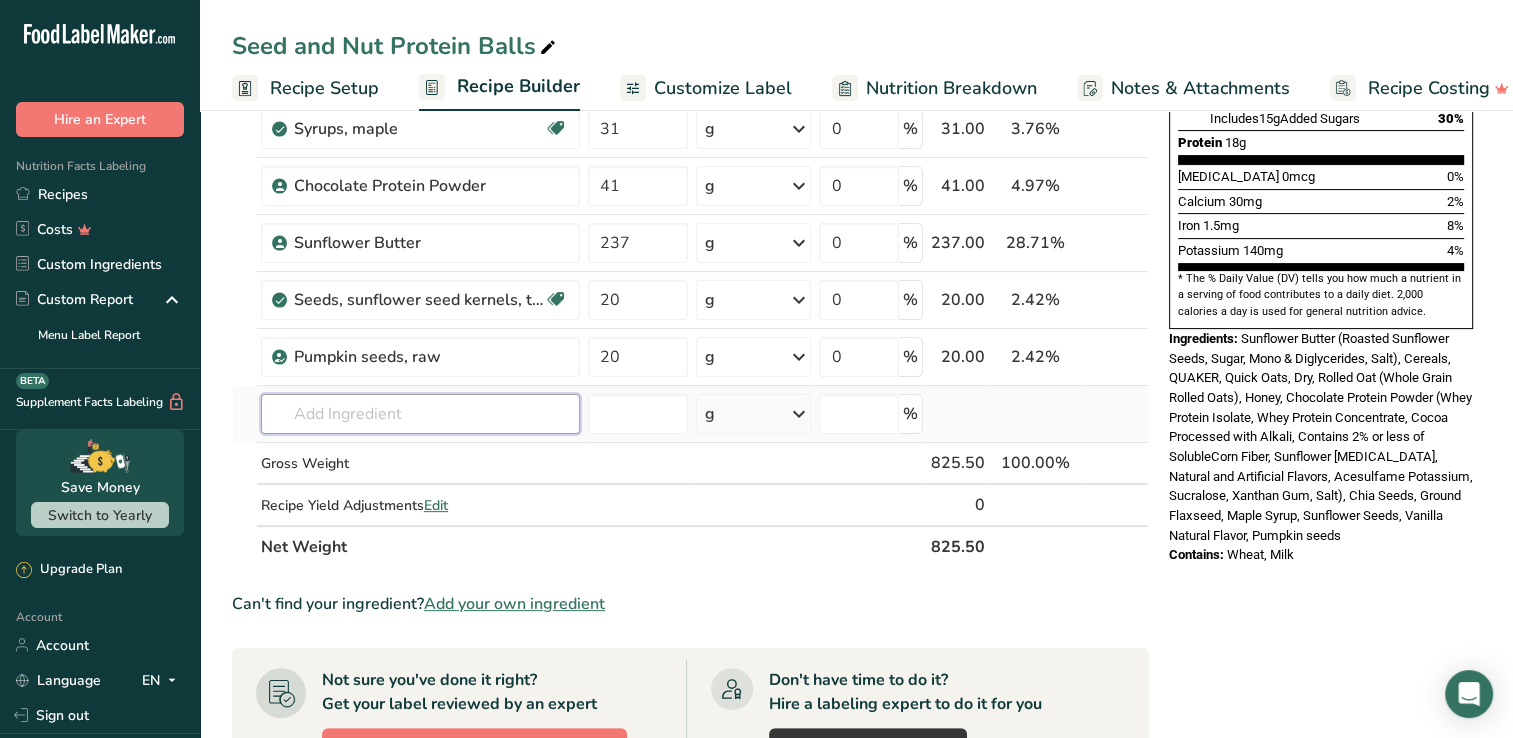 click on "Ingredient *
Amount *
Unit *
Waste *   .a-a{fill:#347362;}.b-a{fill:#fff;}          Grams
Percentage
Cereals, QUAKER, Quick Oats, Dry
160
g
Portions
0.5 cup
Weight Units
g
kg
mg
See more
Volume Units
l
Volume units require a density conversion. If you know your ingredient's density enter it below. Otherwise, click on "RIA" our AI Regulatory bot - she will be able to help you
lb/ft3
g/cm3
Confirm
mL
Volume units require a density conversion. If you know your ingredient's density enter it below. Otherwise, click on "RIA" our AI Regulatory bot - she will be able to help you" at bounding box center (690, 142) 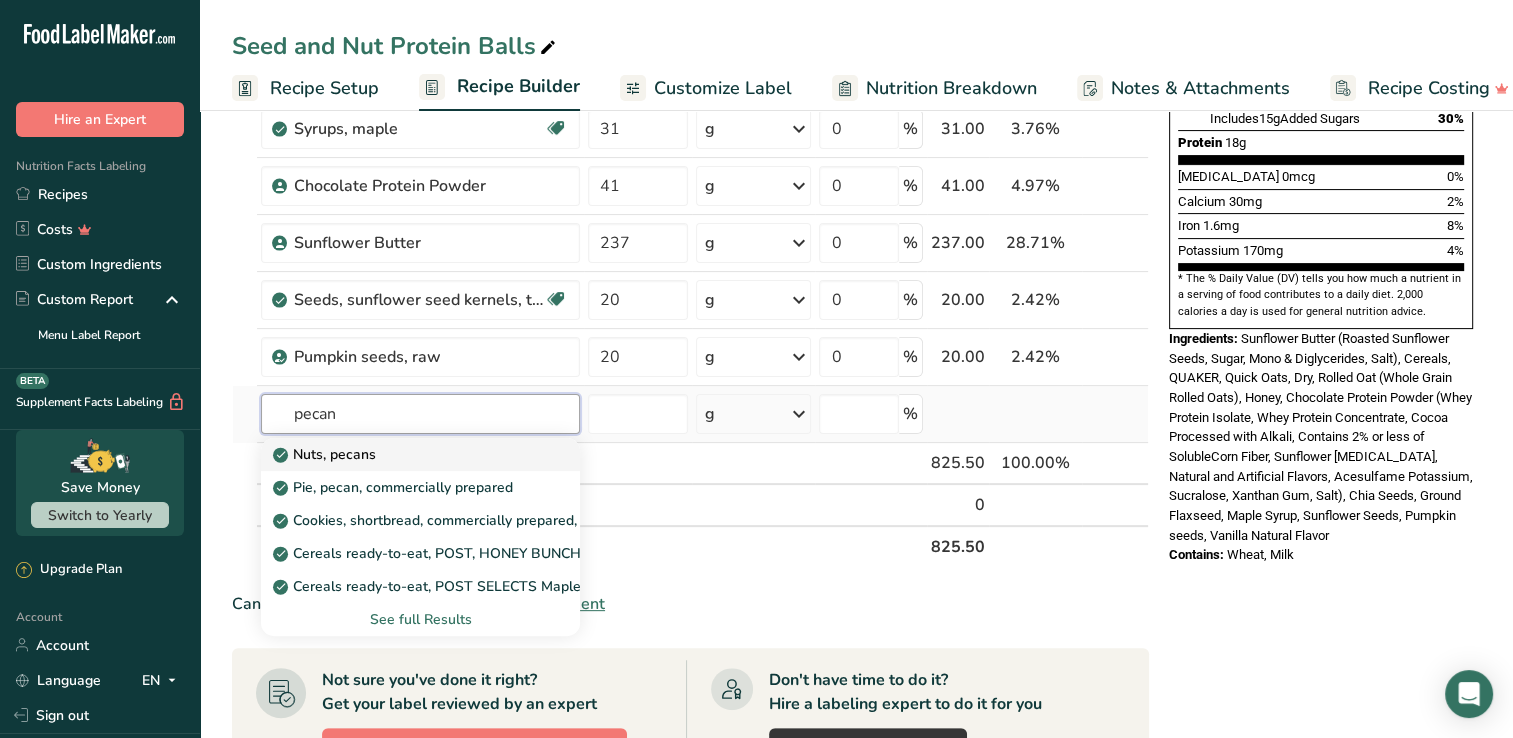 type on "pecan" 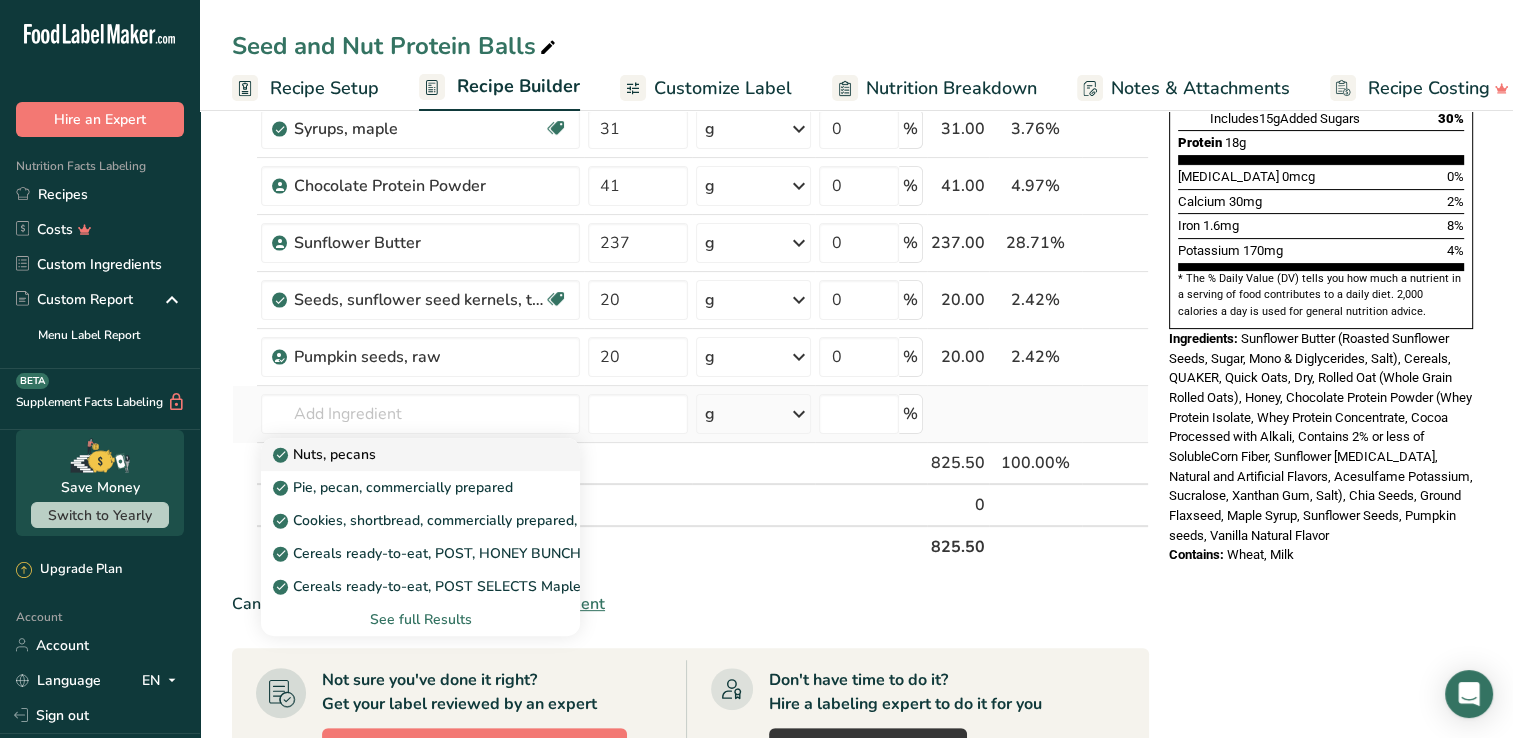 click on "Nuts, pecans" at bounding box center [326, 454] 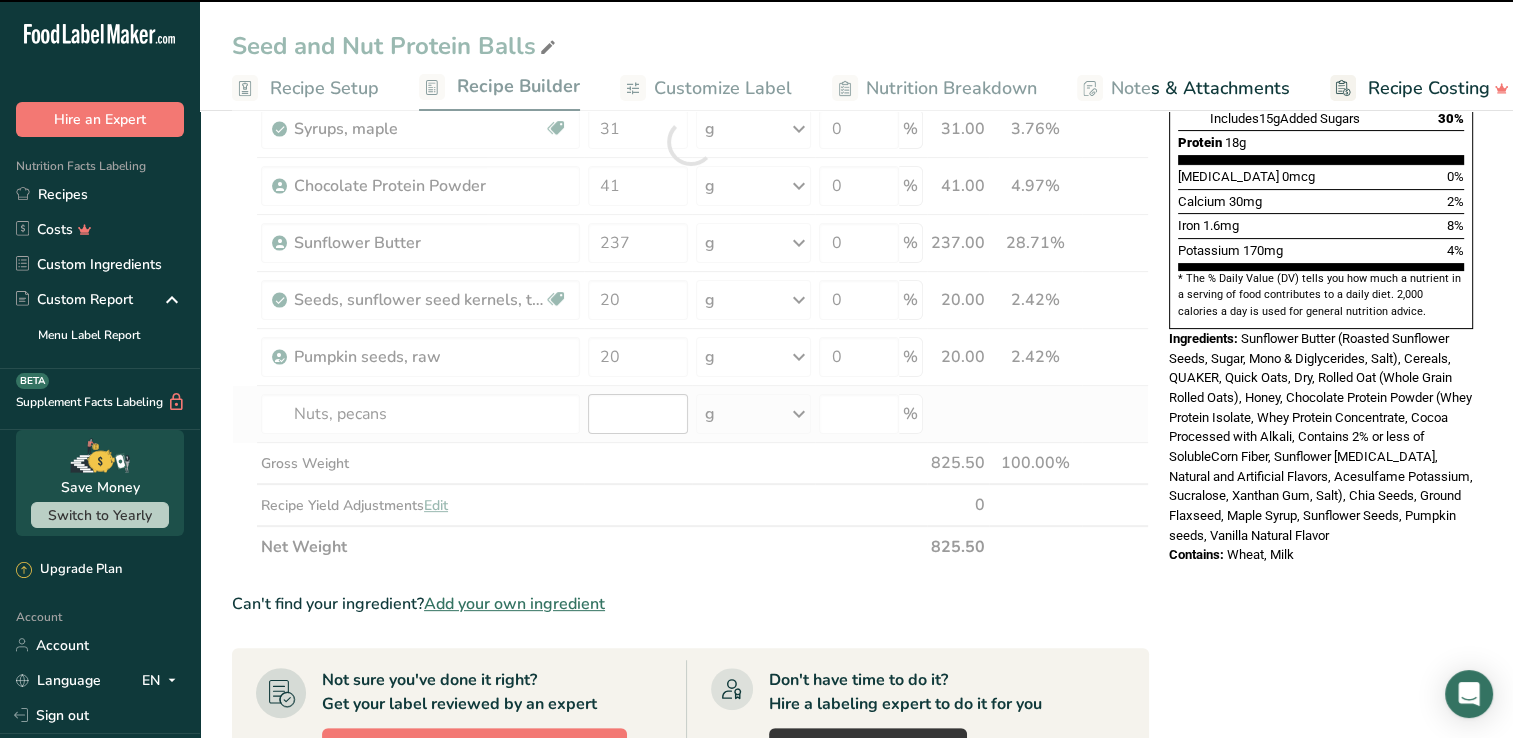 type on "0" 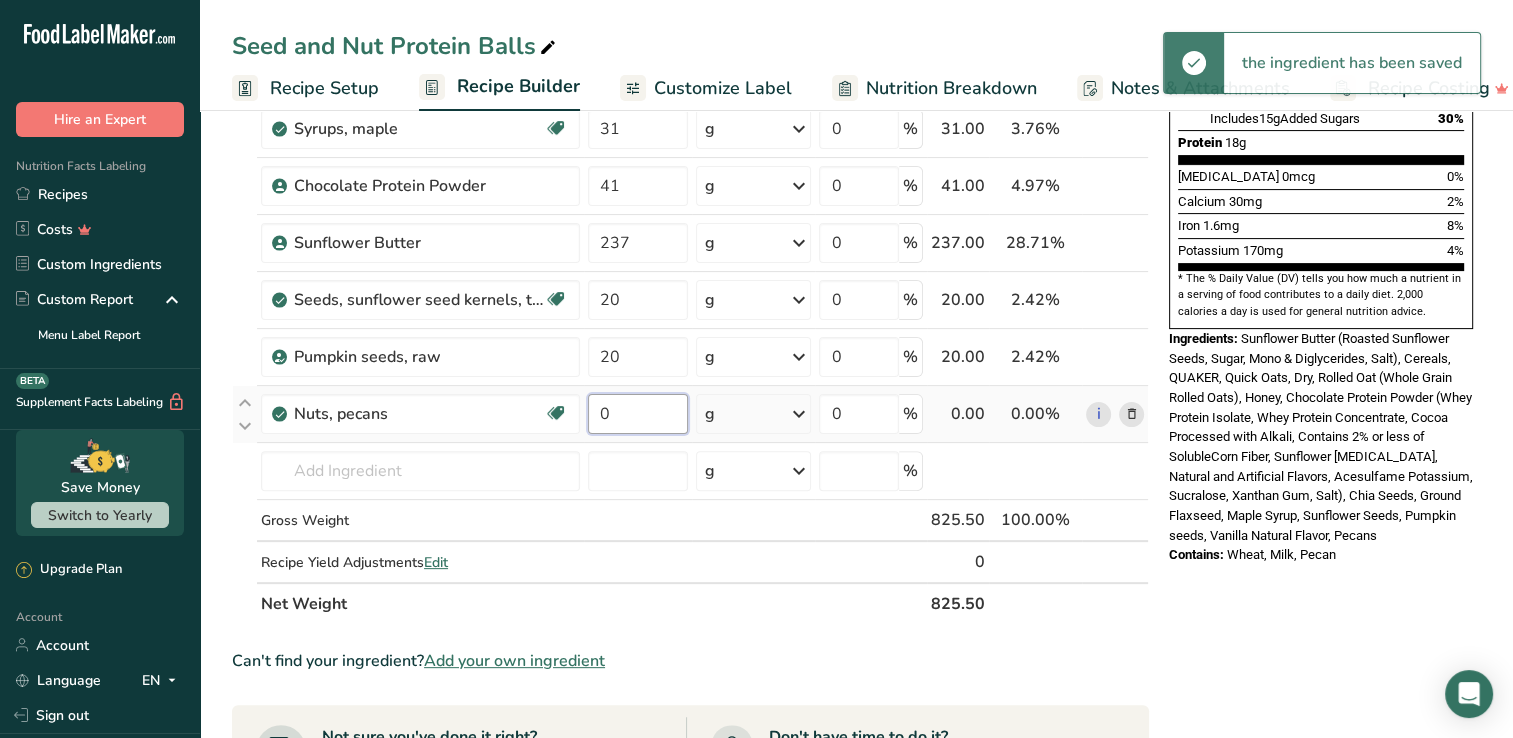 click on "0" at bounding box center (638, 414) 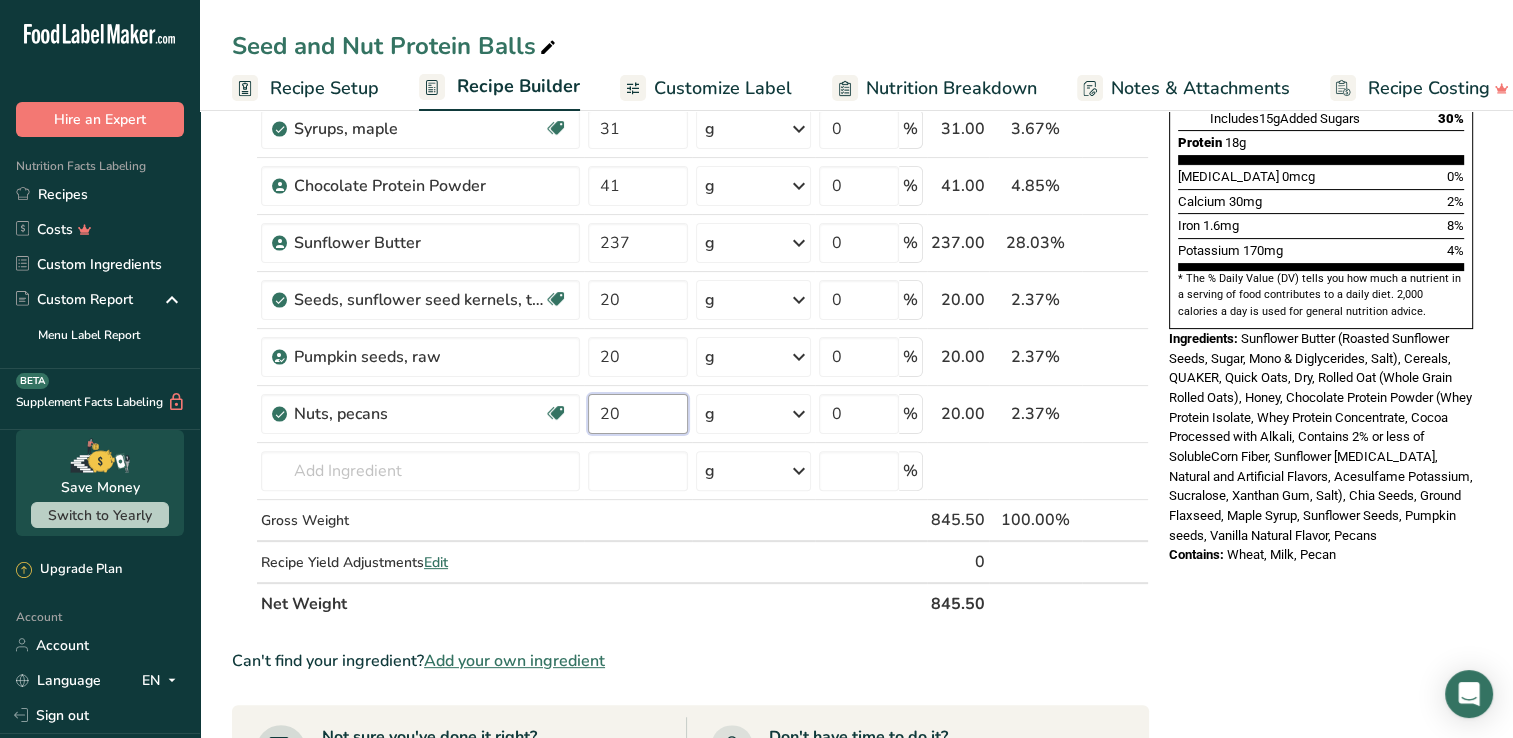 type on "20" 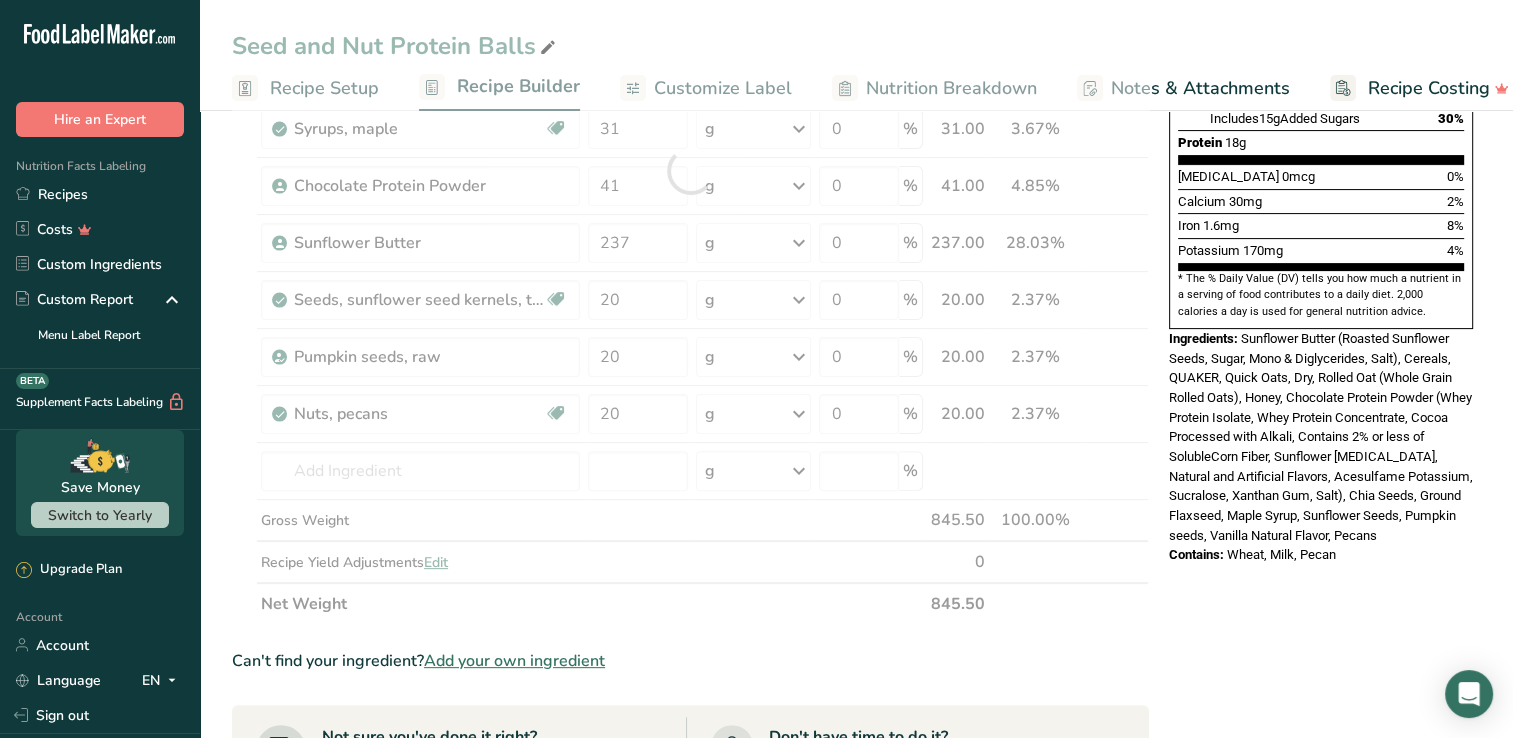click on "Nutrition Facts
1 Serving Per Container
Serving Size
1 (114g)
Amount Per Serving
Calories
470
% Daily Value *
Total Fat
24g
31%
Saturated Fat
3g
15%
Trans  Fat
0g
[MEDICAL_DATA]
5mg
2%
Sodium
170mg
8%
Total Carbohydrates
47g
17%
Dietary Fiber
10g
35%" at bounding box center [1321, 496] 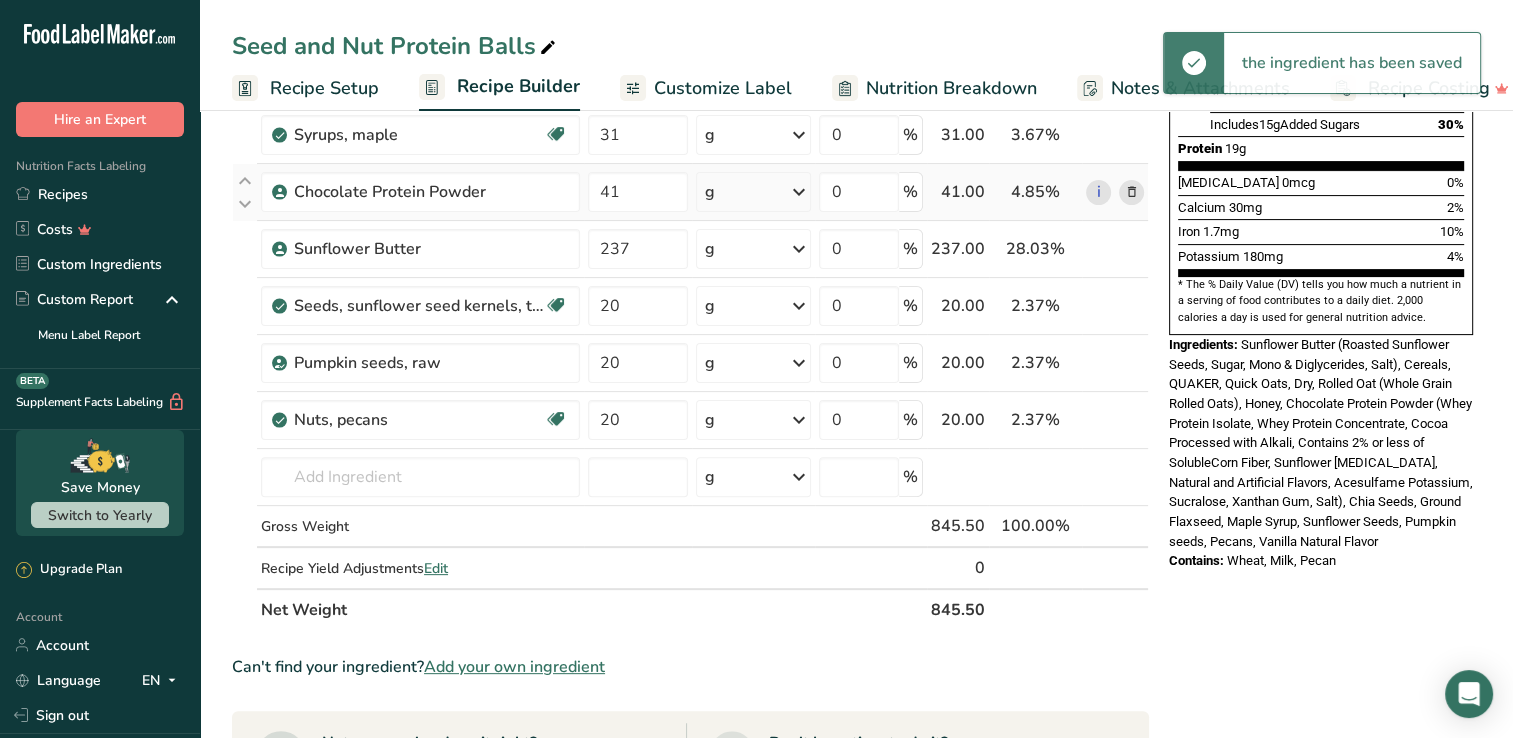 scroll, scrollTop: 0, scrollLeft: 0, axis: both 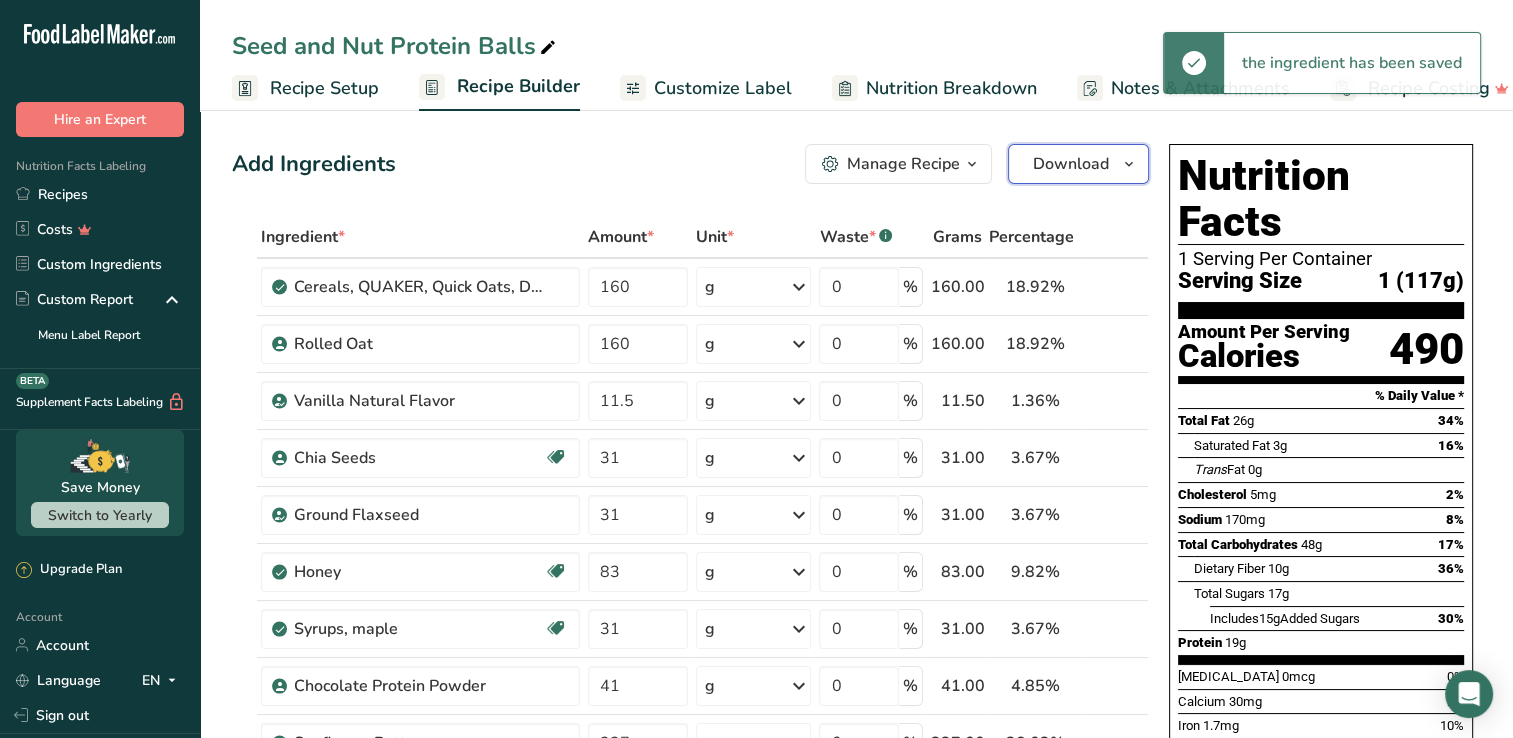 click on "Download" at bounding box center [1071, 164] 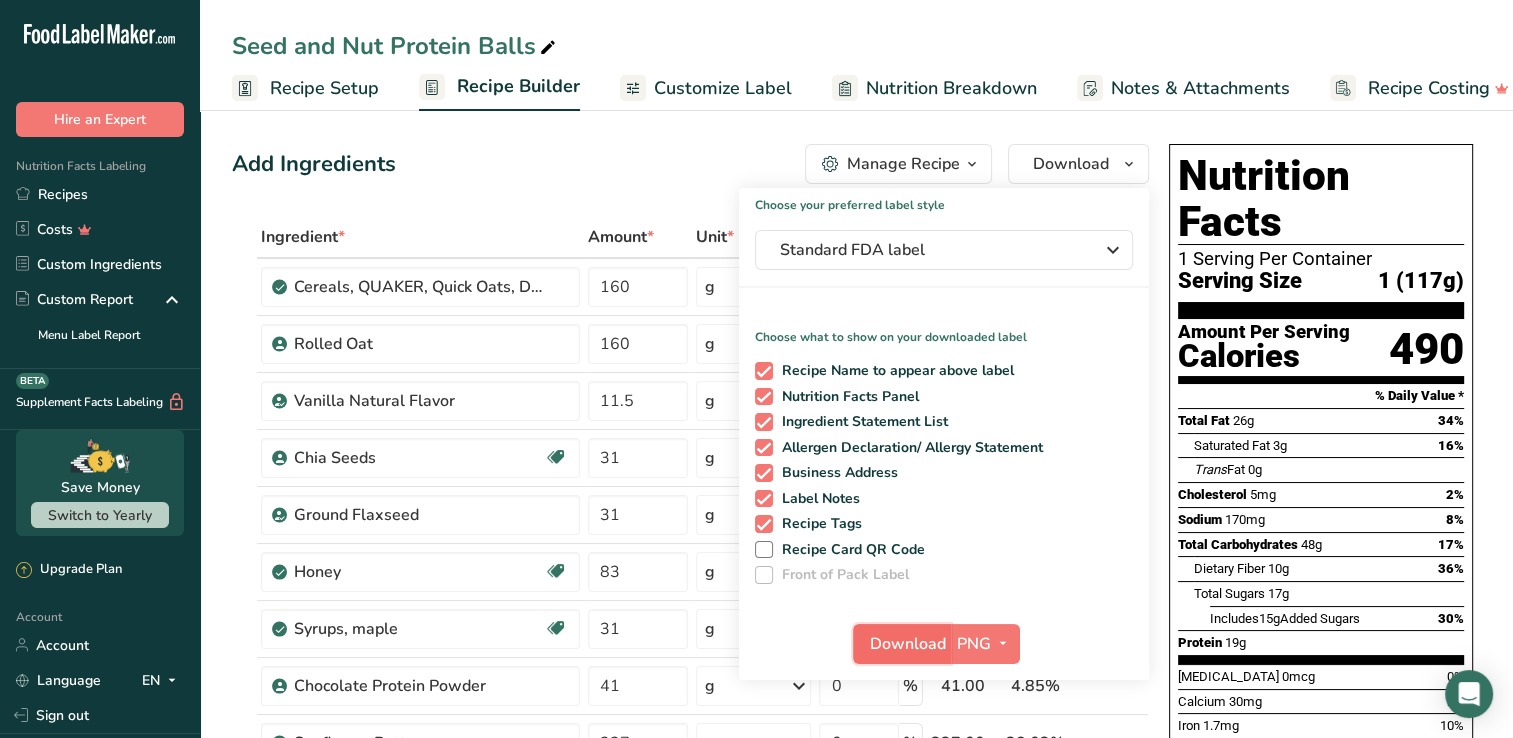 click on "Download" at bounding box center (908, 644) 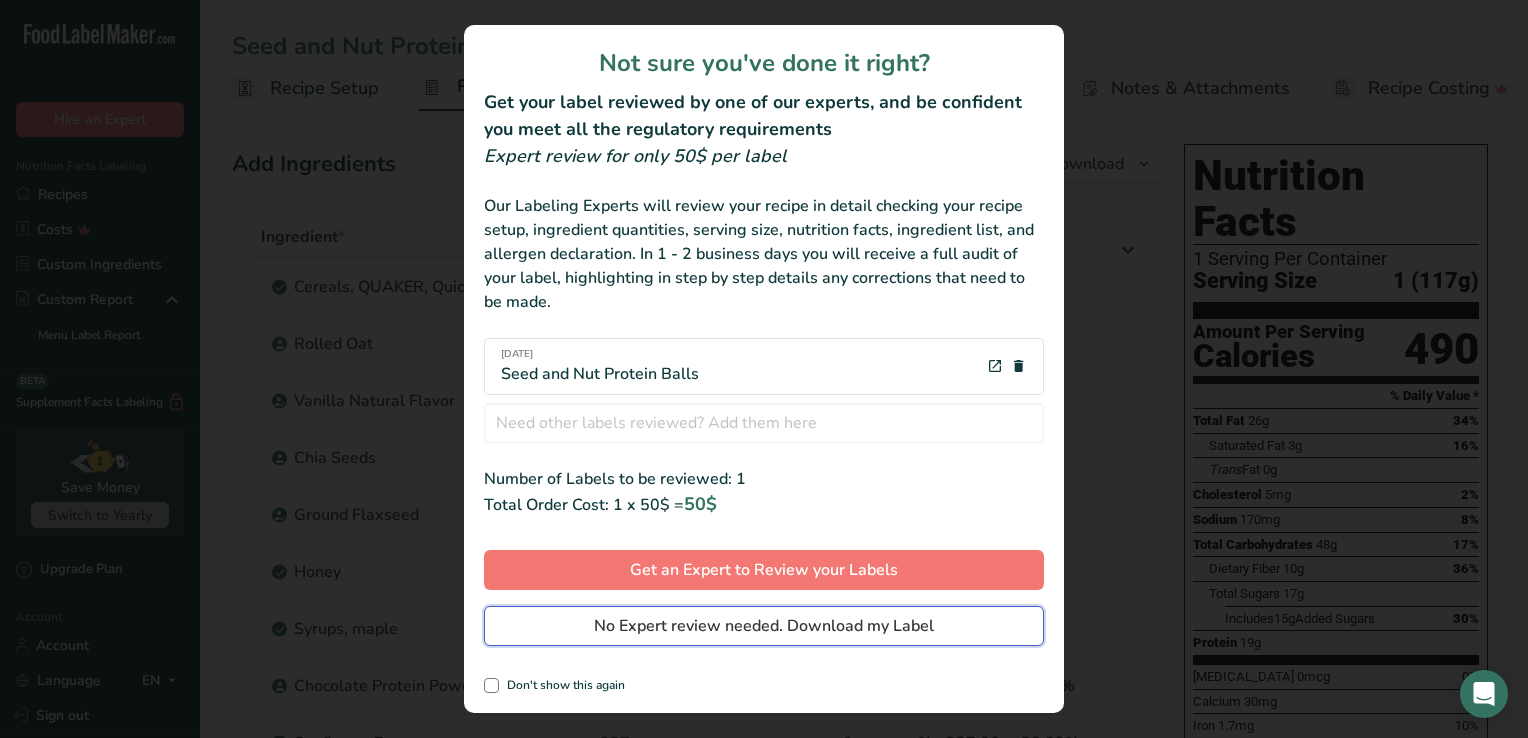 click on "No Expert review needed. Download my Label" at bounding box center [764, 626] 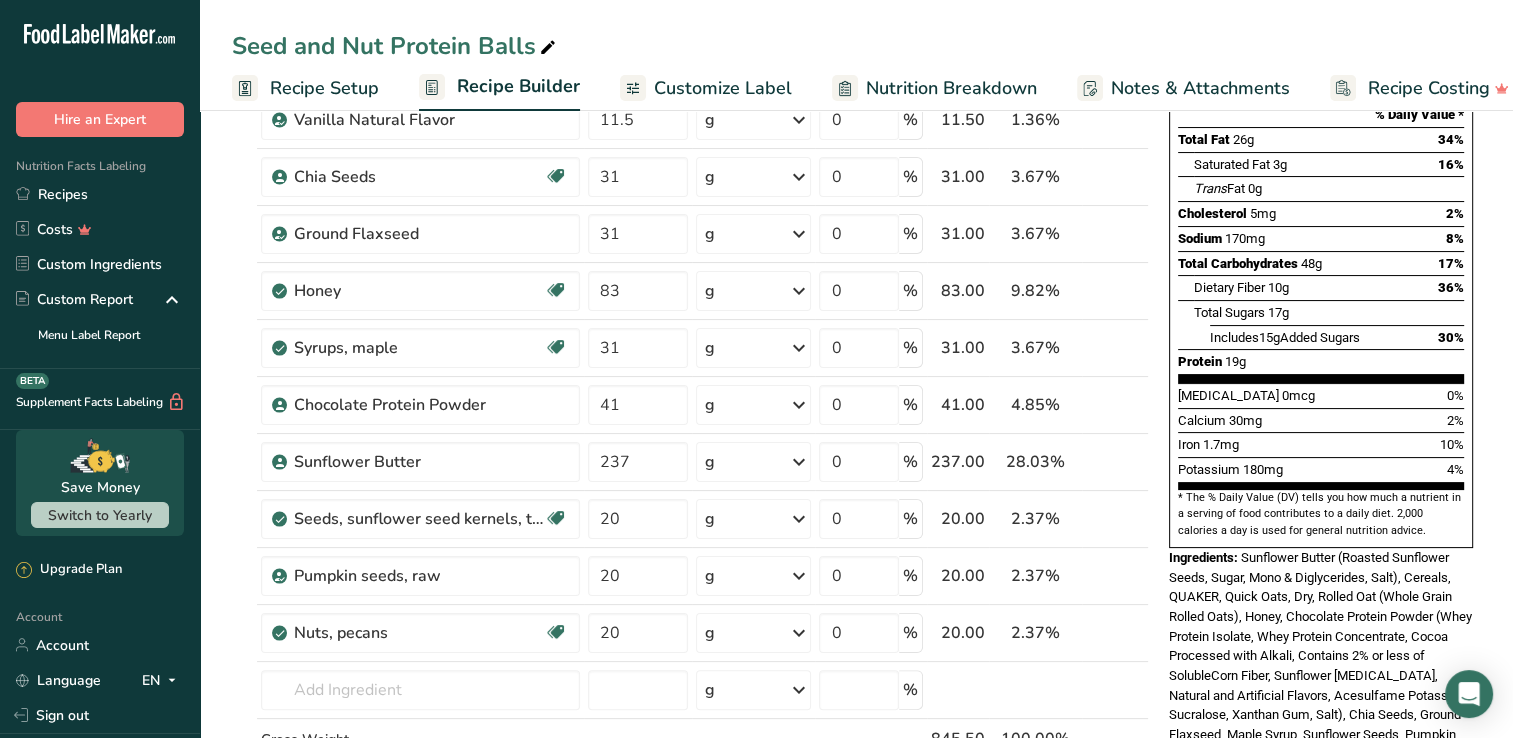 scroll, scrollTop: 0, scrollLeft: 0, axis: both 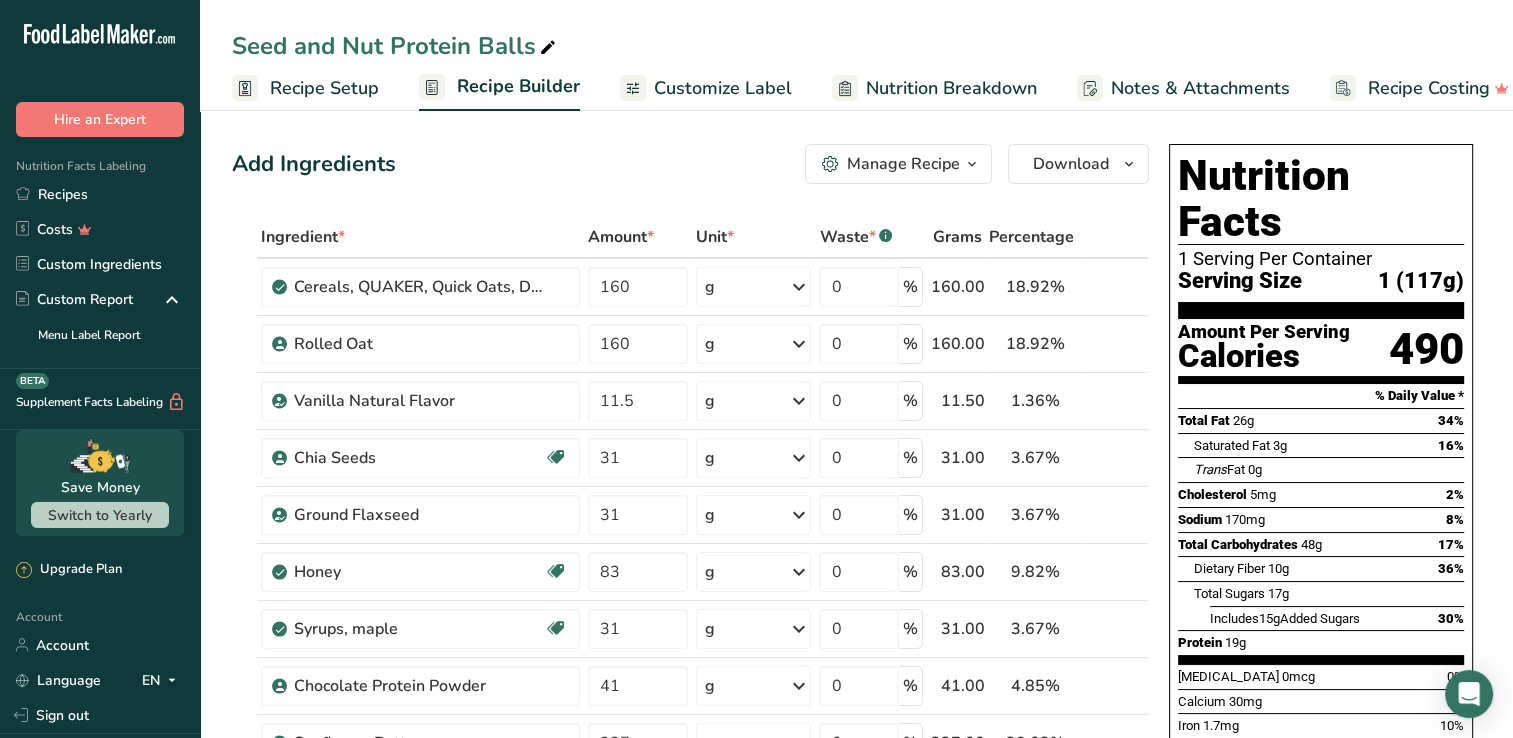click on "Add Ingredients
Manage Recipe         Delete Recipe           Duplicate Recipe             Scale Recipe             Save as Sub-Recipe   .a-a{fill:#347362;}.b-a{fill:#fff;}                               Nutrition Breakdown                 Recipe Card
NEW
[MEDICAL_DATA] Pattern Report           Activity History
Download
Choose your preferred label style
Standard FDA label
Standard FDA label
The most common format for nutrition facts labels in compliance with the FDA's typeface, style and requirements
Tabular FDA label
A label format compliant with the FDA regulations presented in a tabular (horizontal) display.
Linear FDA label
A simple linear display for small sized packages.
Simplified FDA label" at bounding box center (856, 996) 